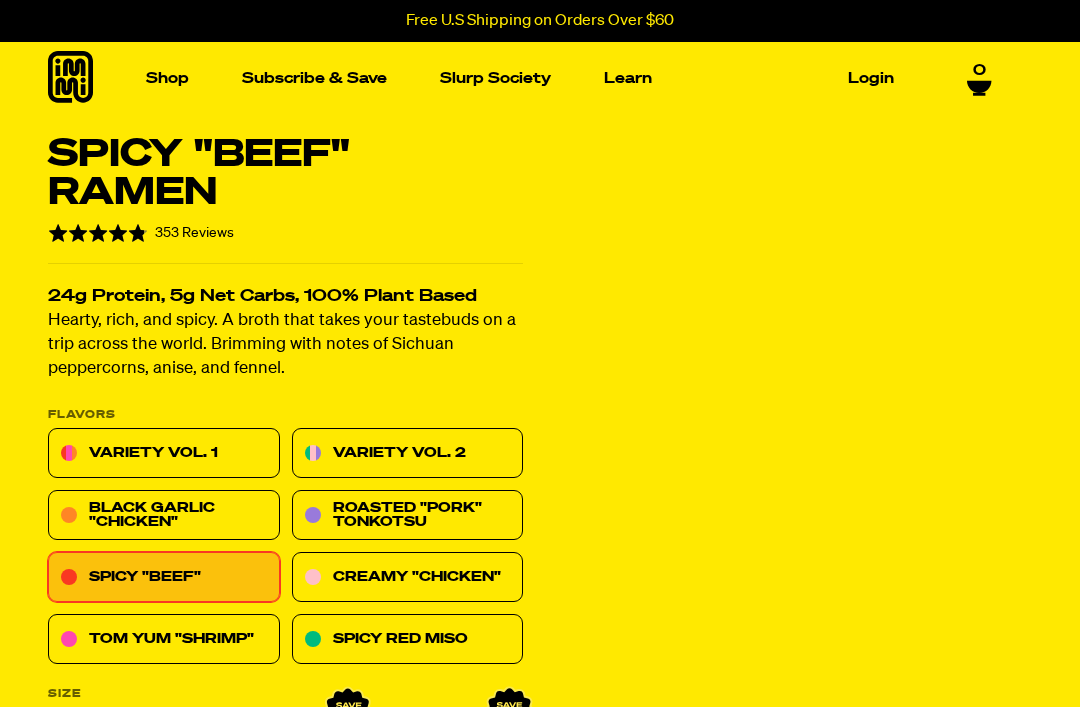 scroll, scrollTop: 0, scrollLeft: 0, axis: both 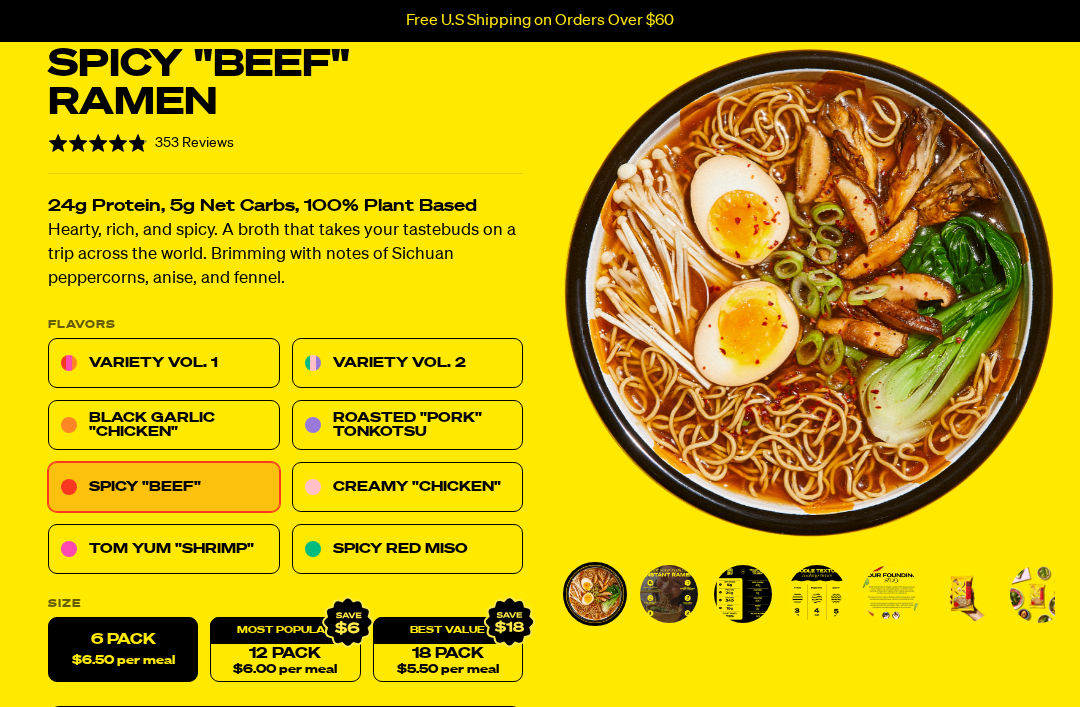 click on "Tom Yum "Shrimp"" at bounding box center [164, 550] 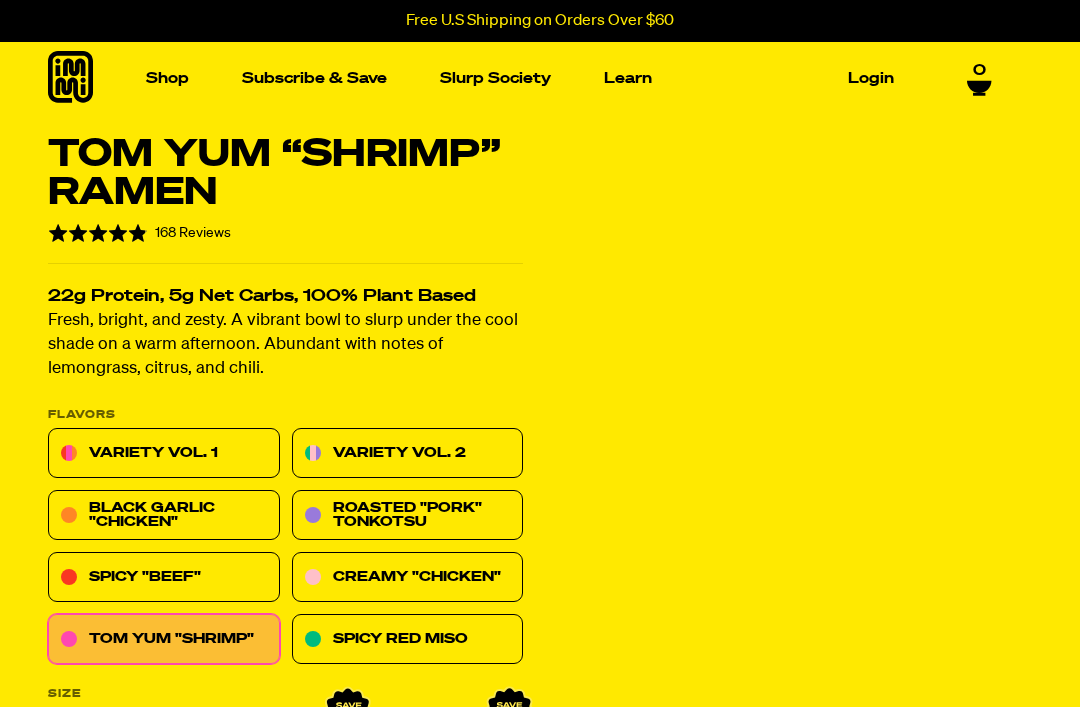 scroll, scrollTop: 0, scrollLeft: 0, axis: both 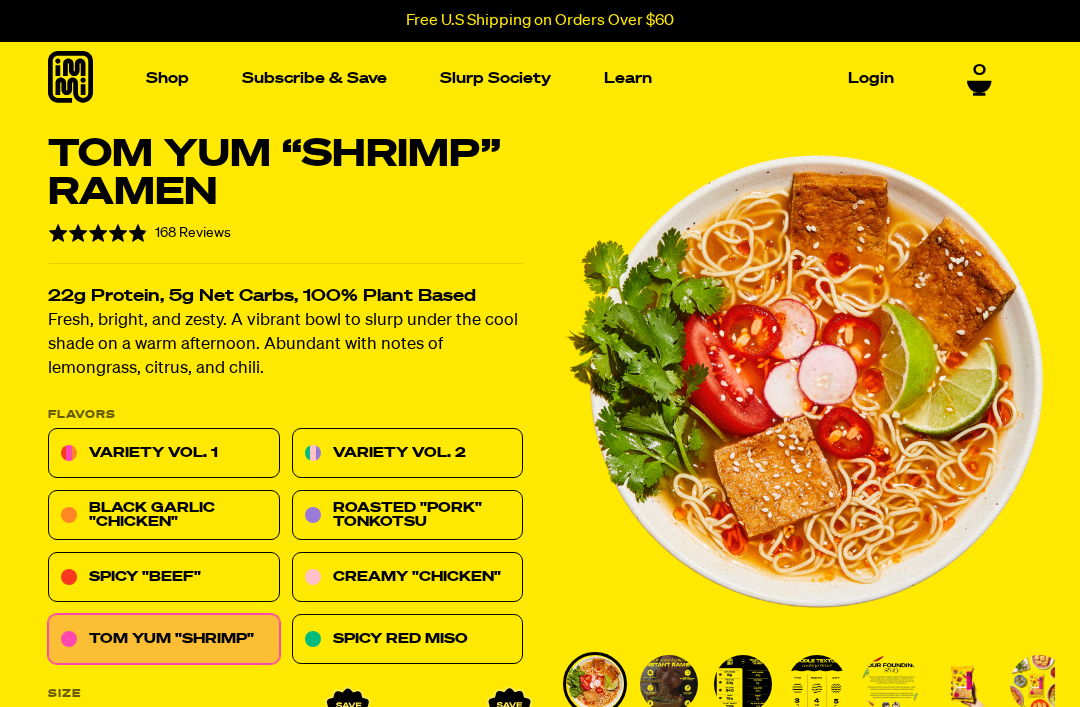 click on "Roasted "Pork" Tonkotsu" at bounding box center [408, 516] 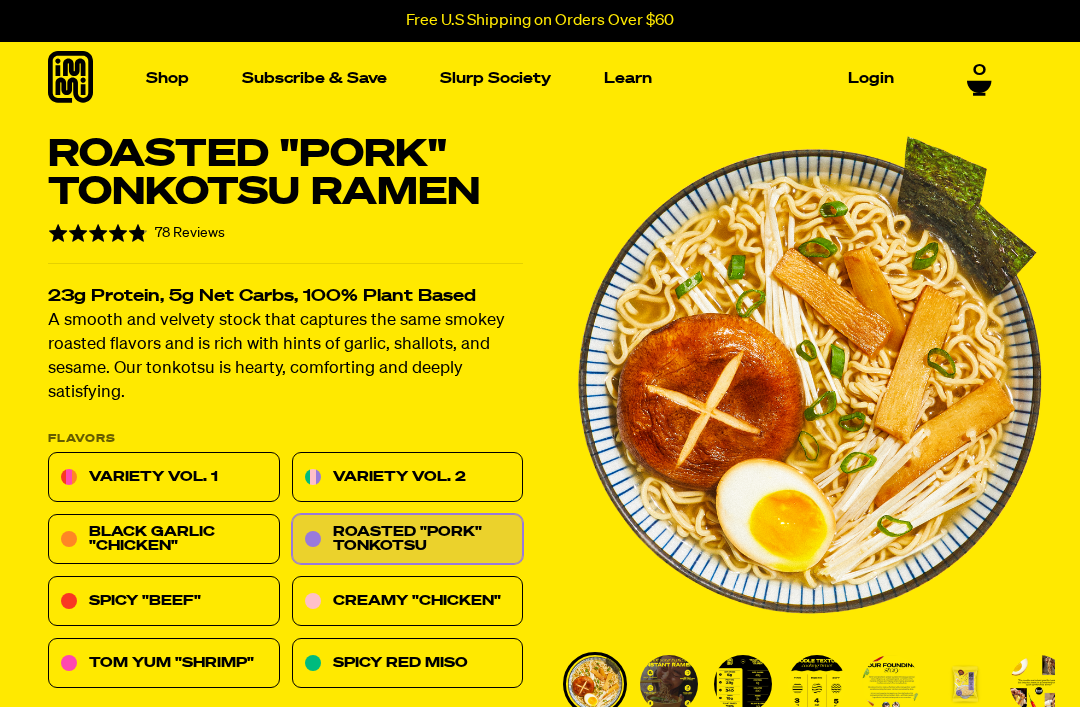 scroll, scrollTop: 0, scrollLeft: 0, axis: both 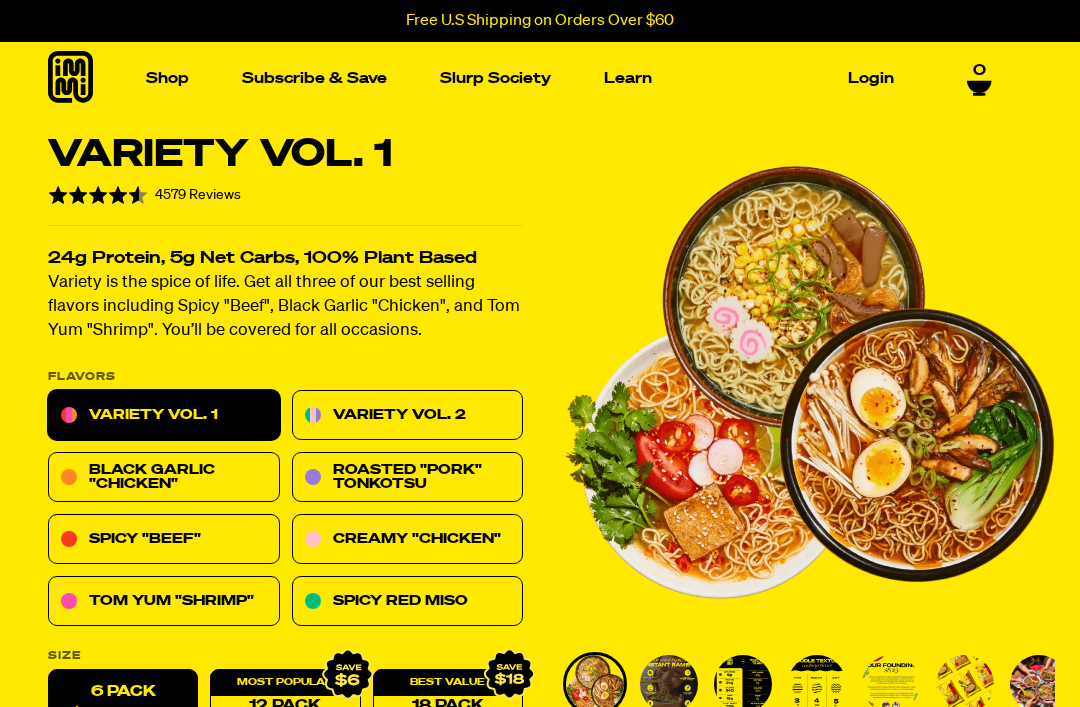 click on "Variety Vol. 2" at bounding box center [408, 416] 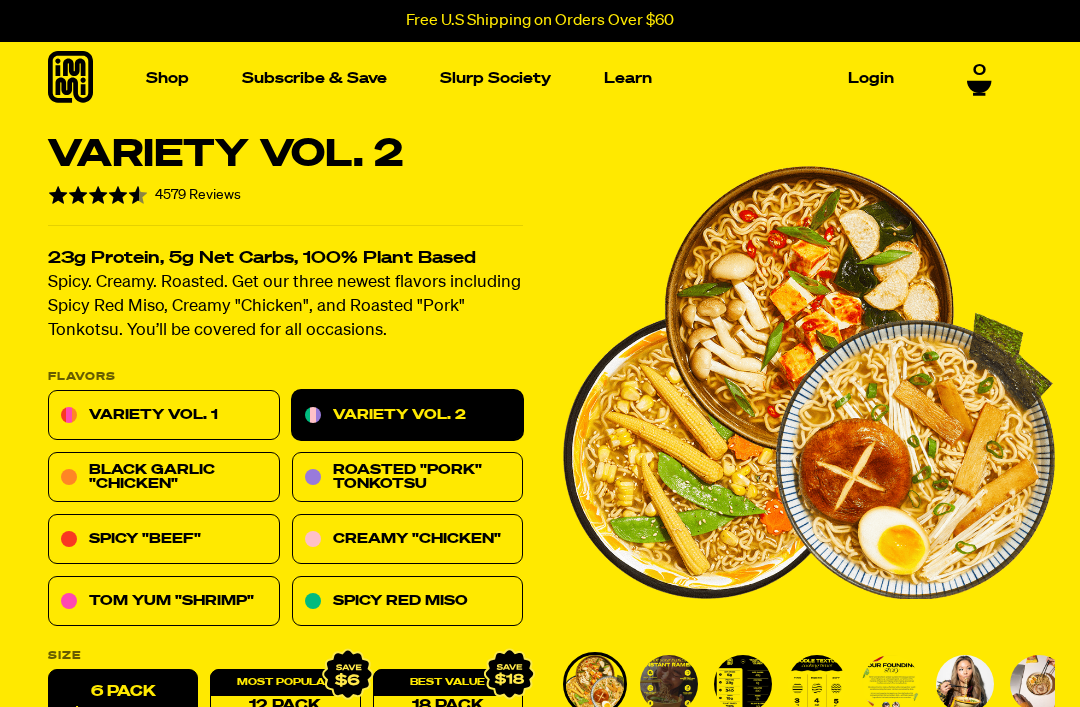 scroll, scrollTop: 0, scrollLeft: 0, axis: both 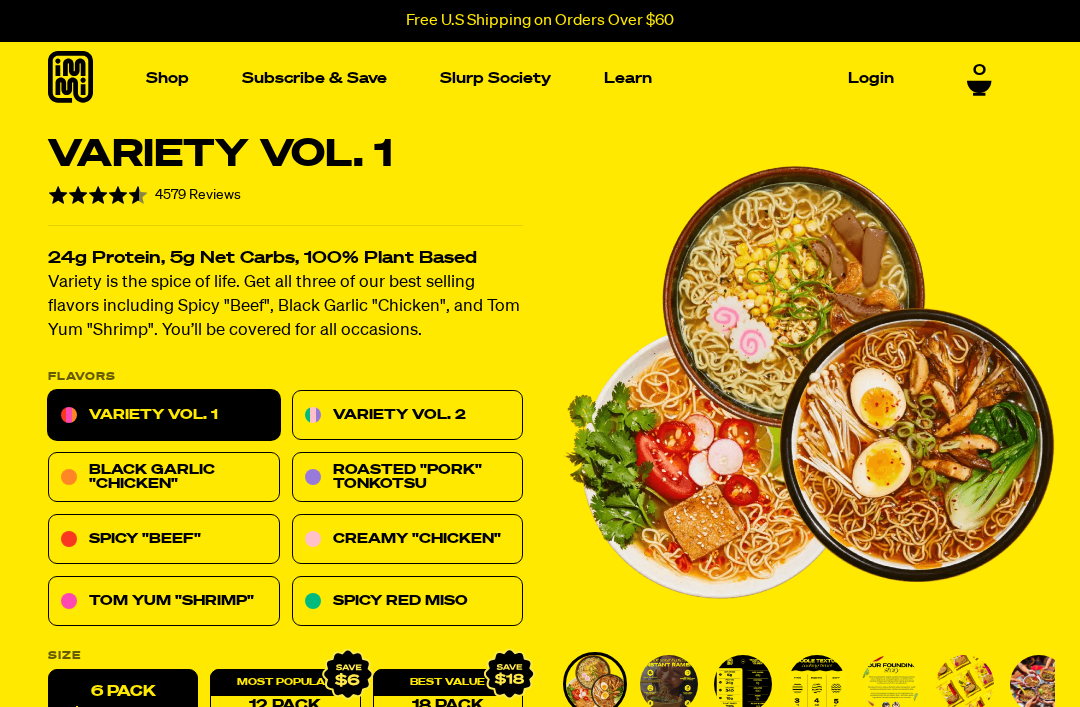 click on "Variety Vol. 2" at bounding box center [408, 416] 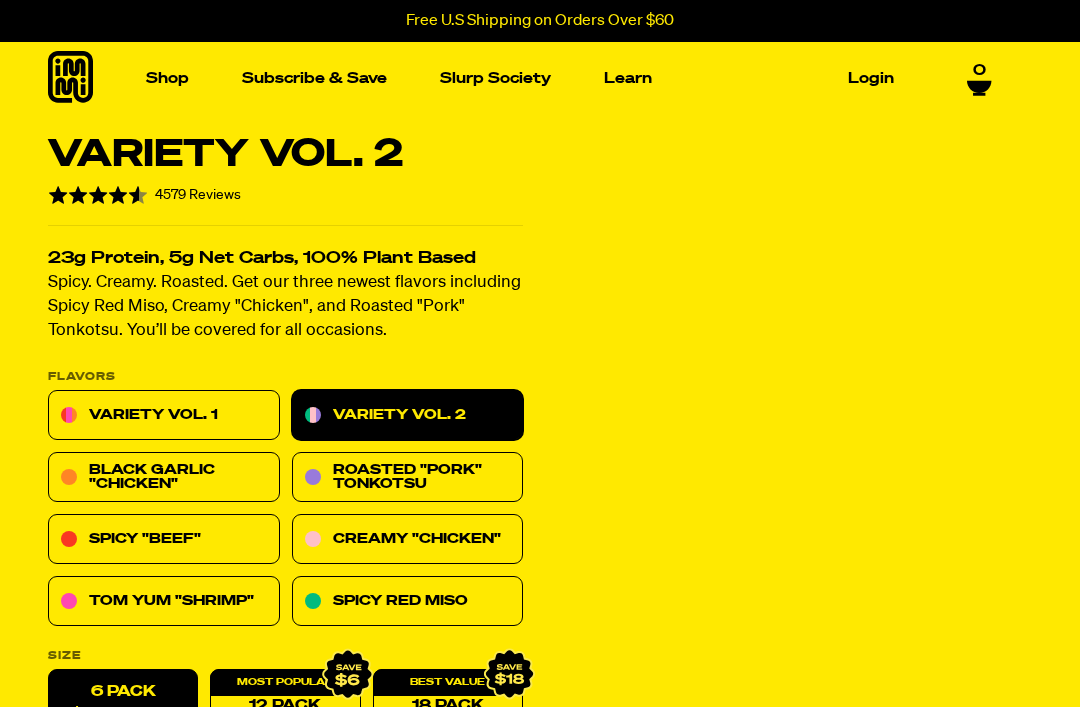 scroll, scrollTop: 0, scrollLeft: 0, axis: both 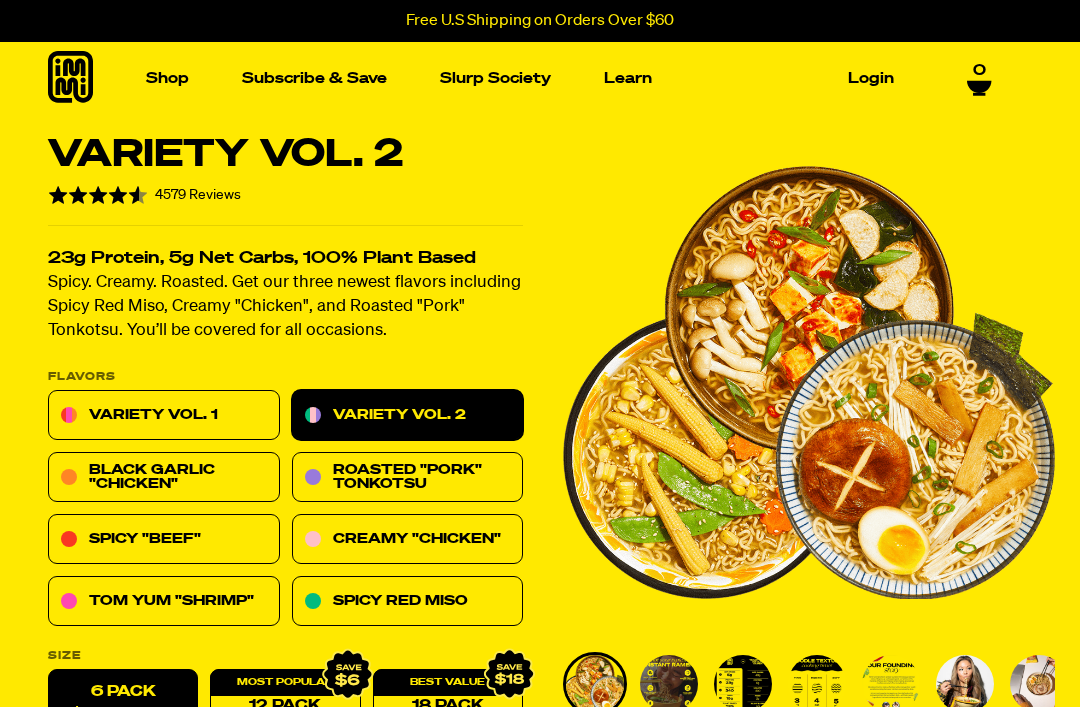 click on "Variety Vol. 1" at bounding box center [164, 416] 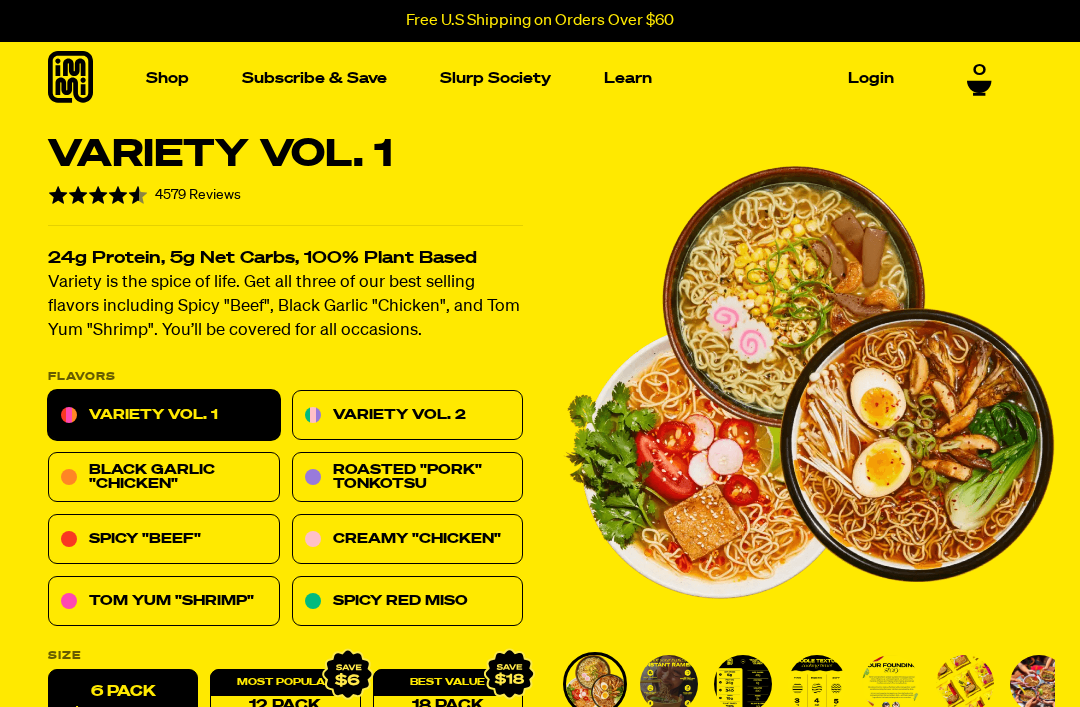 scroll, scrollTop: 0, scrollLeft: 0, axis: both 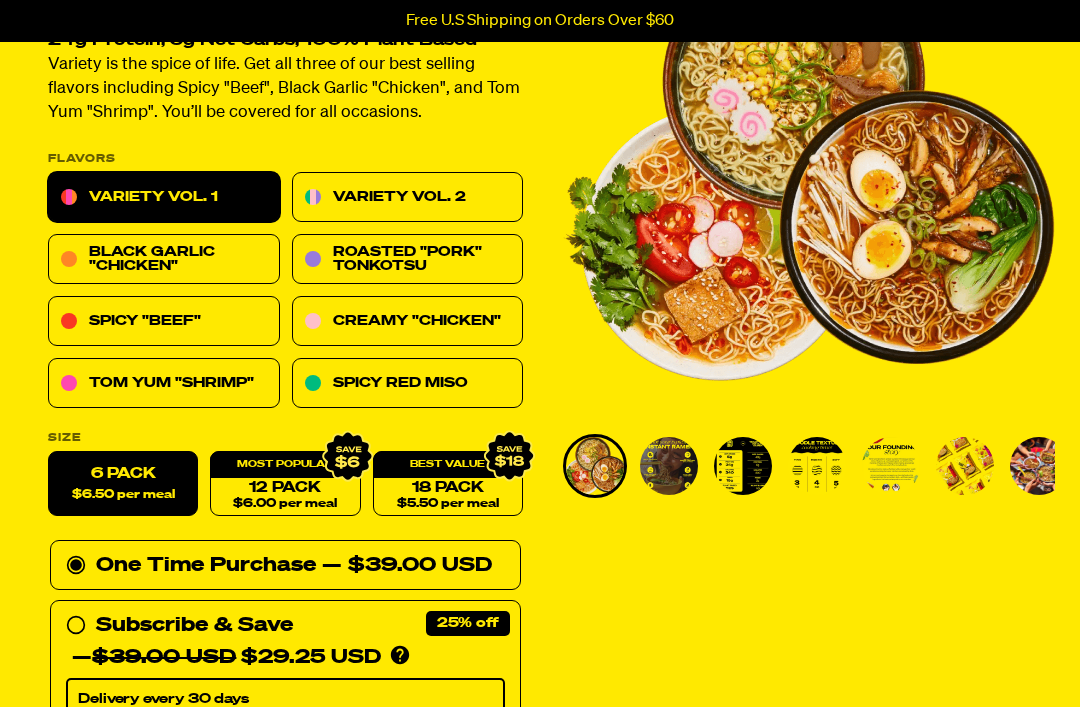 click on "6 Pack $6.50 per meal" at bounding box center (123, 484) 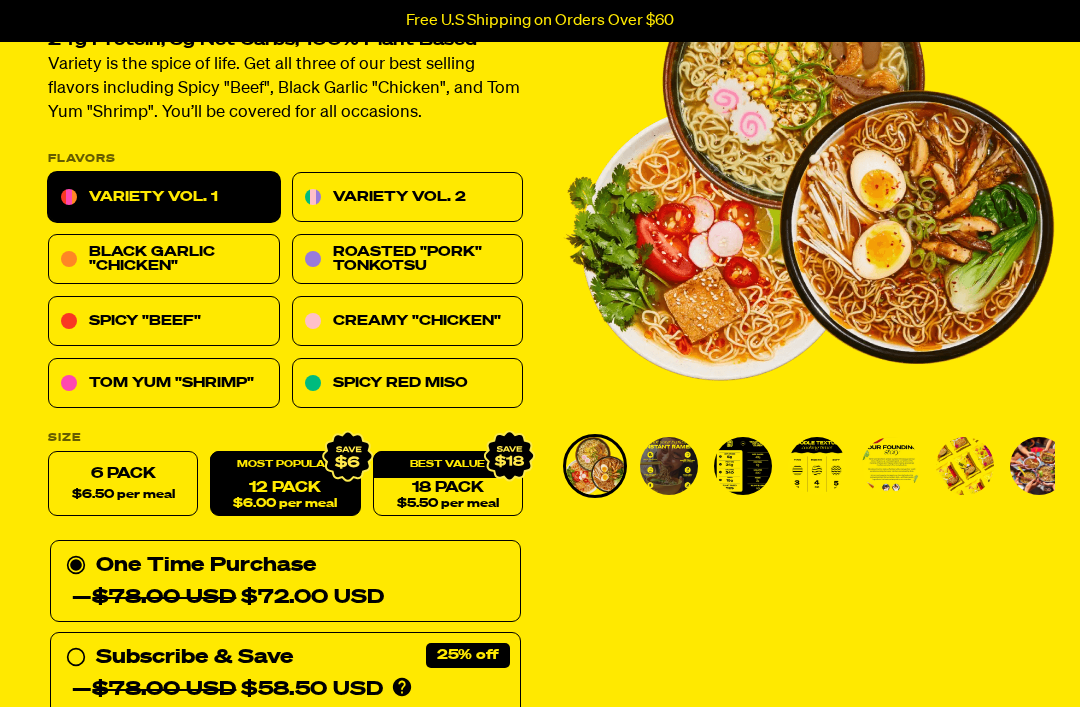 click on "6 Pack $6.50 per meal" at bounding box center [123, 484] 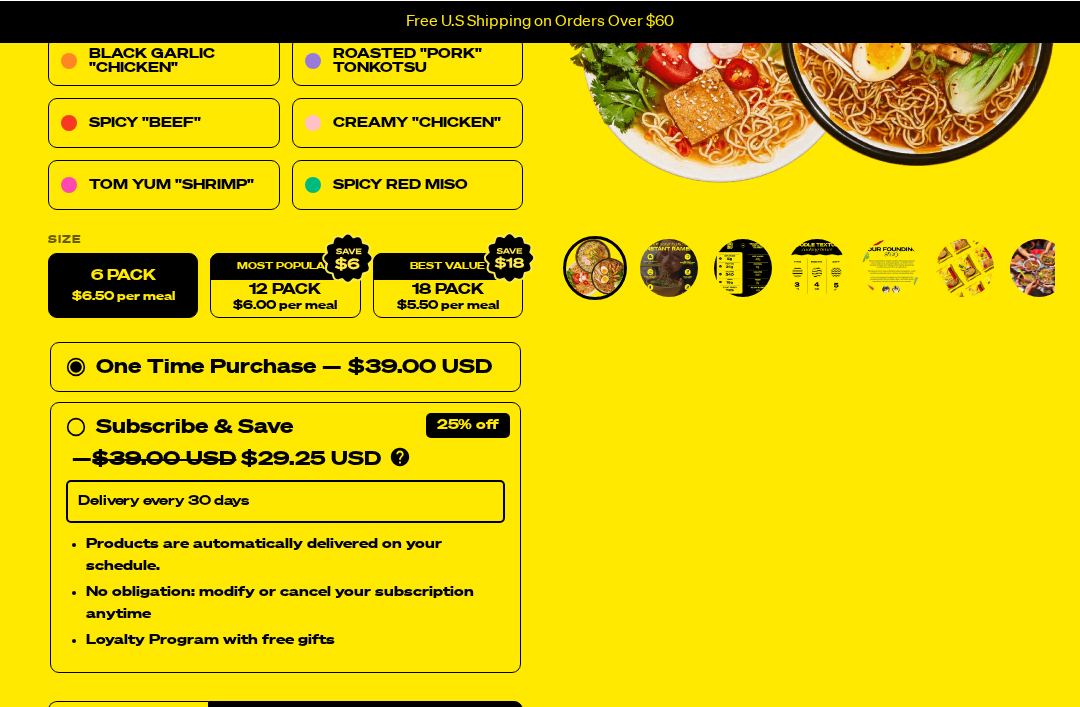 scroll, scrollTop: 416, scrollLeft: 0, axis: vertical 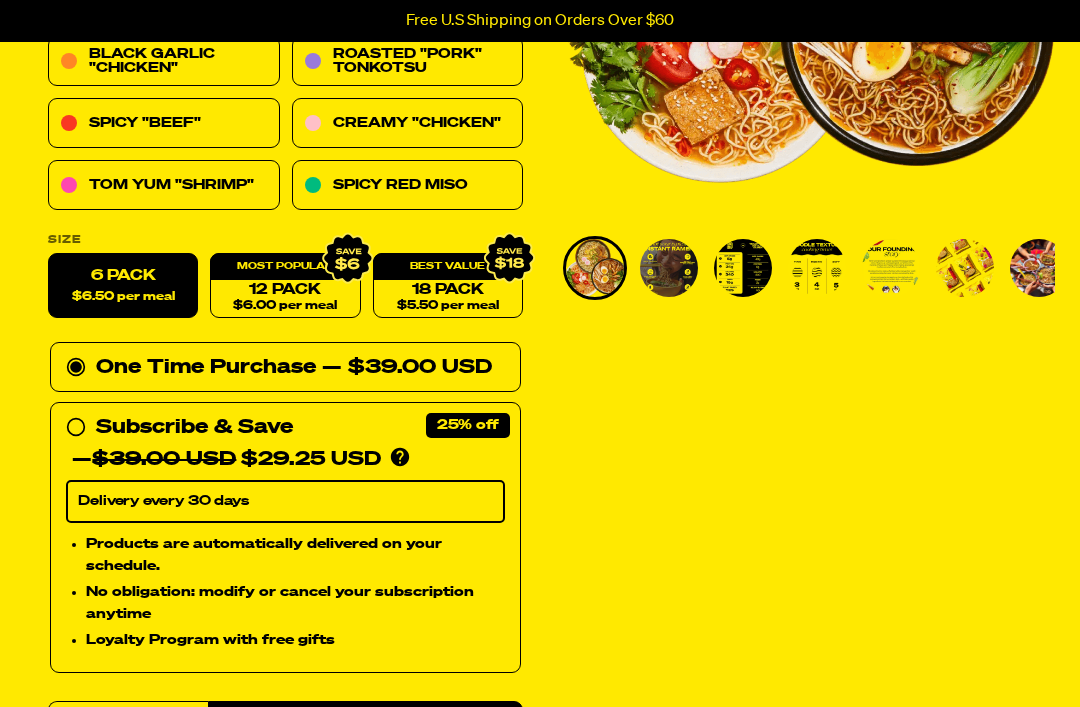 click on "Tom Yum "Shrimp"" at bounding box center (164, 186) 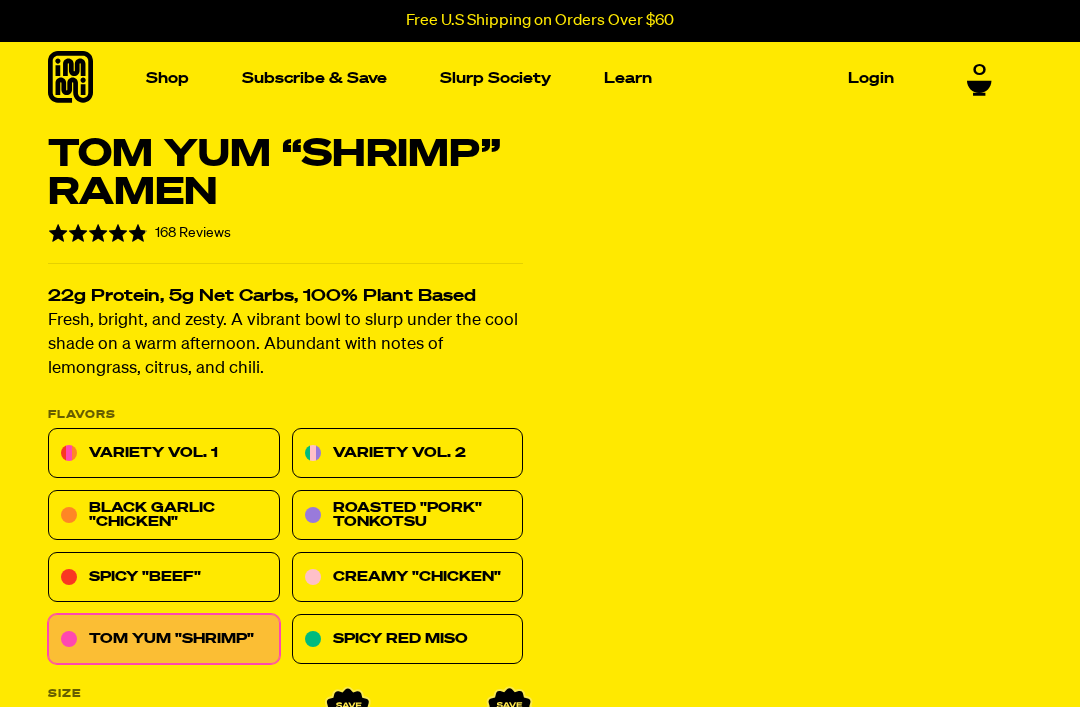 scroll, scrollTop: 0, scrollLeft: 0, axis: both 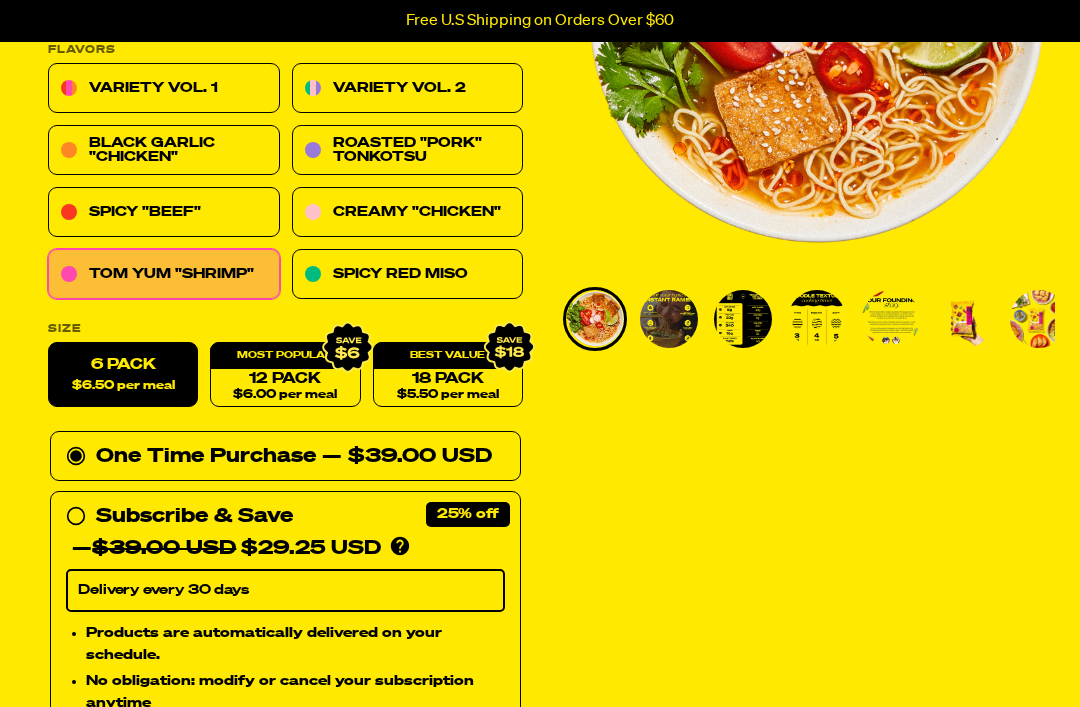 click 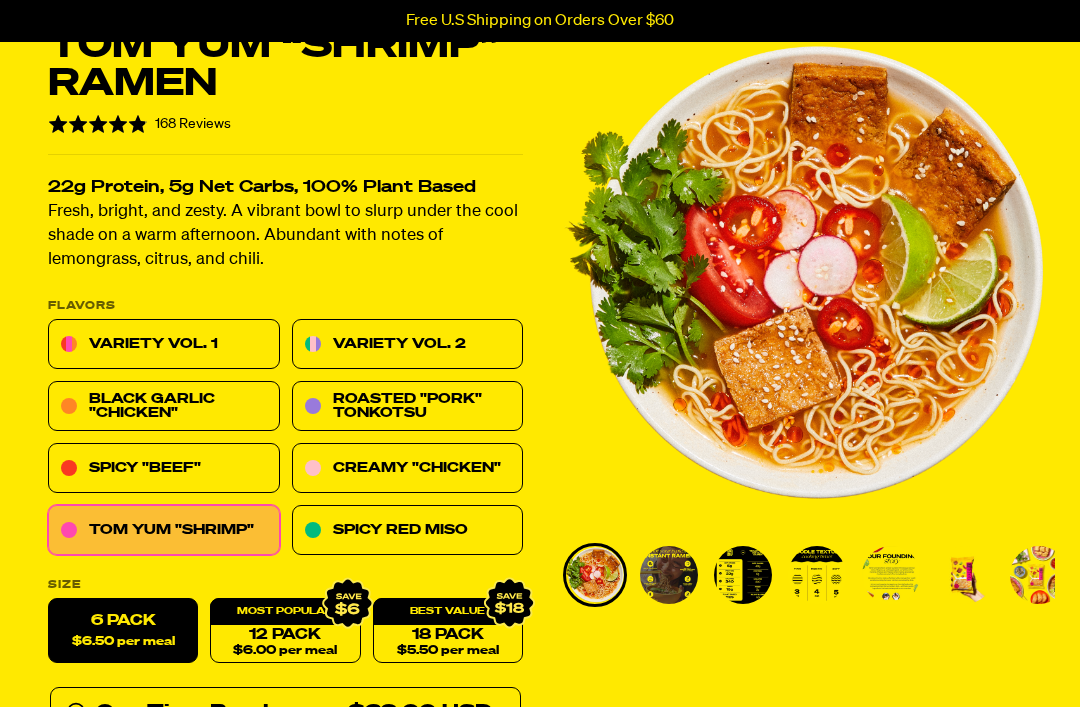 scroll, scrollTop: 0, scrollLeft: 0, axis: both 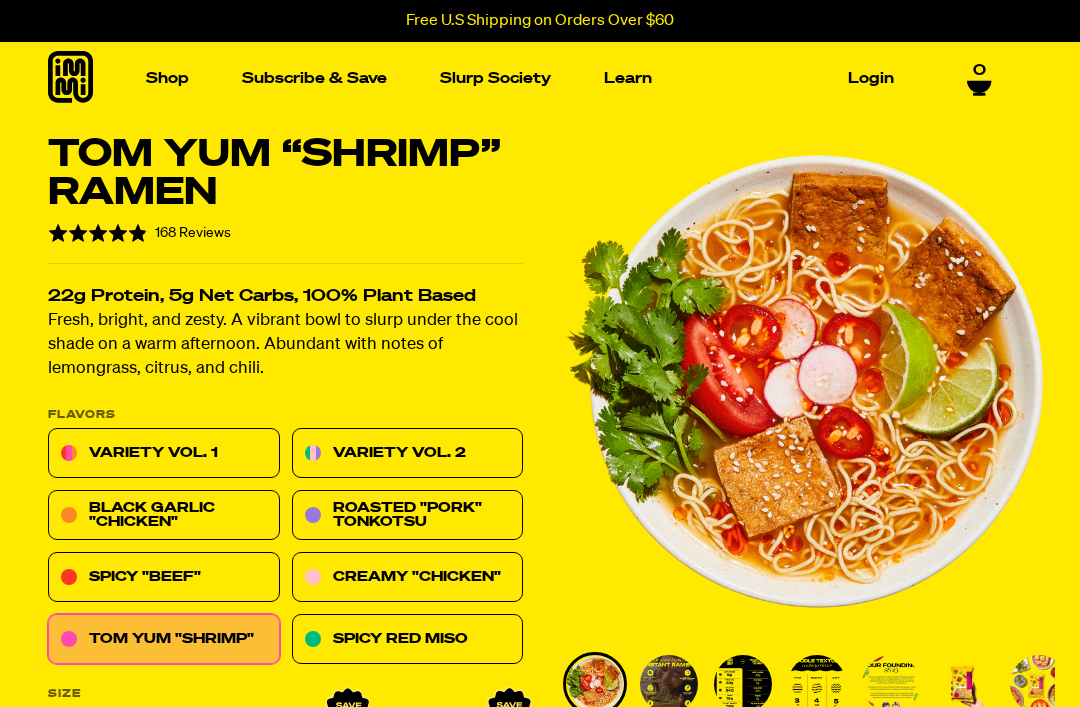 click on "Subscribe & Save" at bounding box center [314, 78] 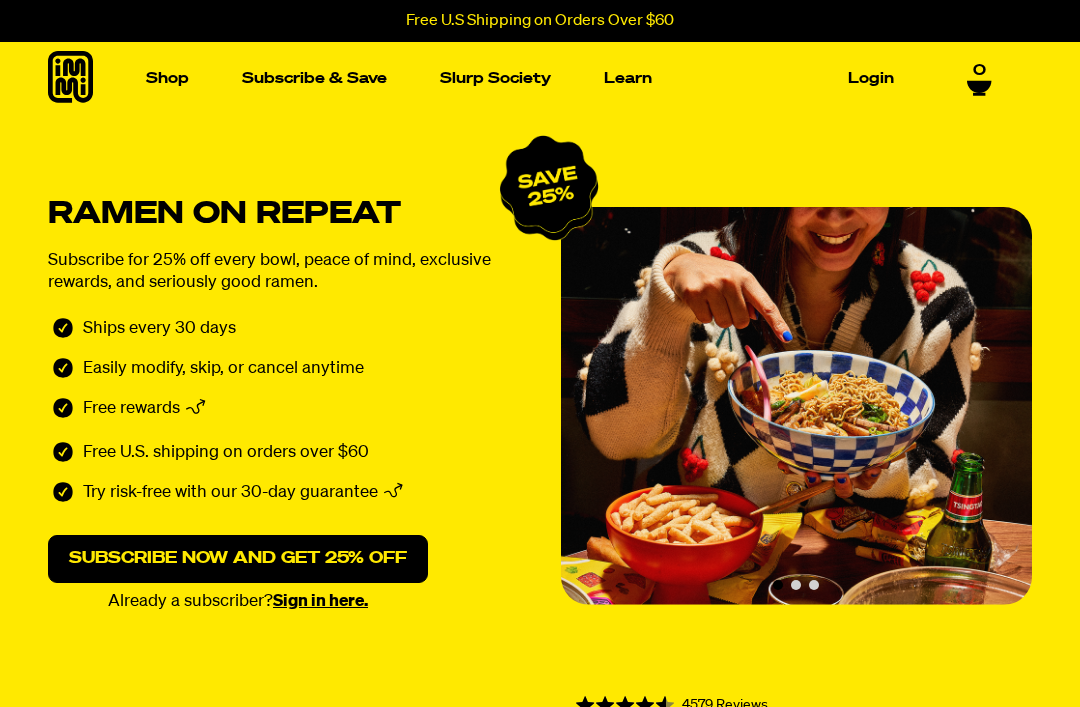scroll, scrollTop: 0, scrollLeft: 0, axis: both 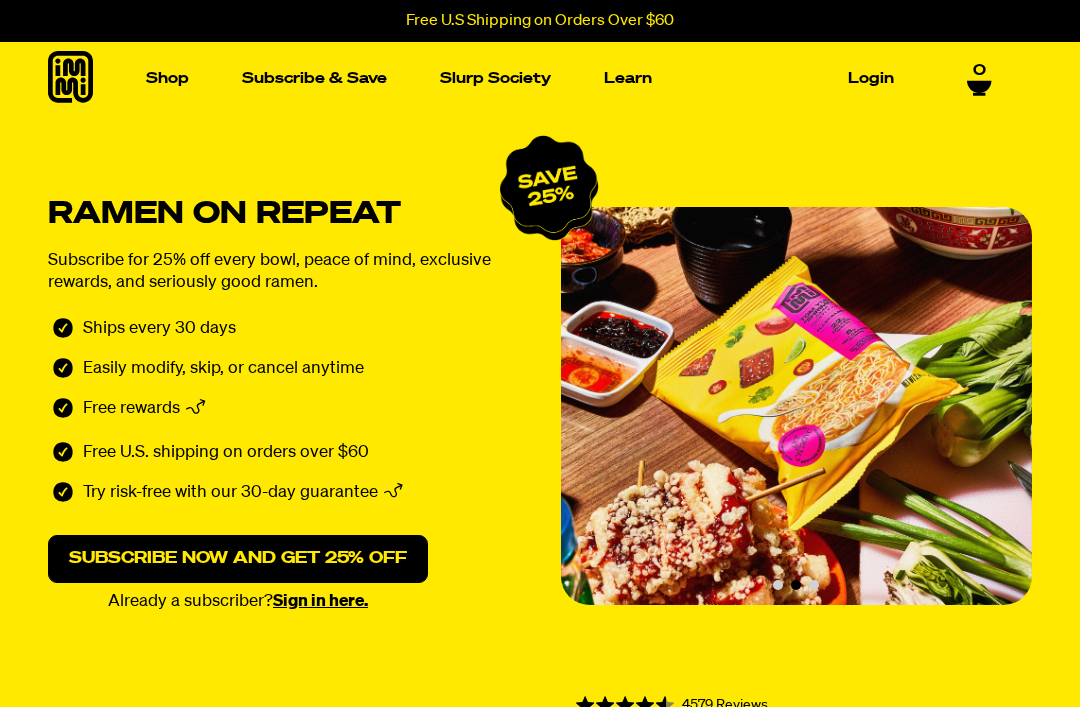 click on "Ships every 30 days
Easily modify, skip, or cancel anytime
Free rewards
Stick around, we’ve got goodies
The more you slurp, the more you earn. After your 2nd order, you’ll unlock a free Veggie Topping Mix. Stick with us to your 5th order and you’ll score an exclusive immi bowl + spoon set—on us.
Free U.S. shipping on orders over $60
Try risk-free with our 30-day guarantee
Terms of Use
First time trying immi? We’ve got you. If you’re not loving it, we’ll refund your first order up to the value of a 12-pack ($78). Guarantee applies to first orders only. One refund per customer." at bounding box center (283, 414) 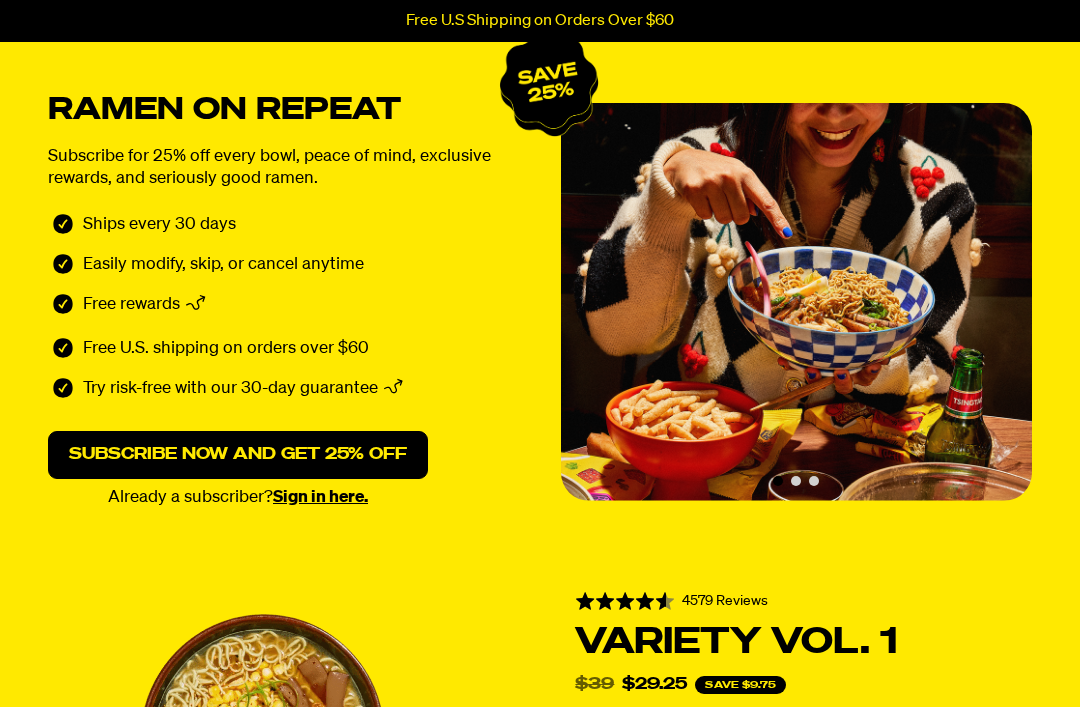 scroll, scrollTop: 108, scrollLeft: 0, axis: vertical 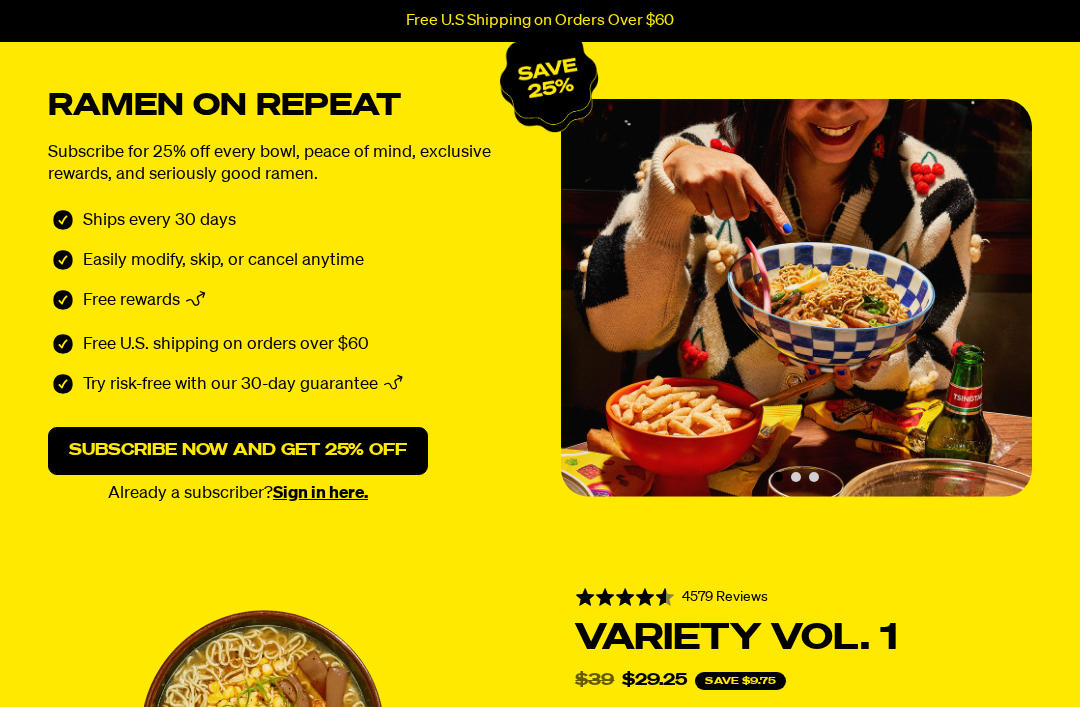 click on "Sign in here." at bounding box center (320, 493) 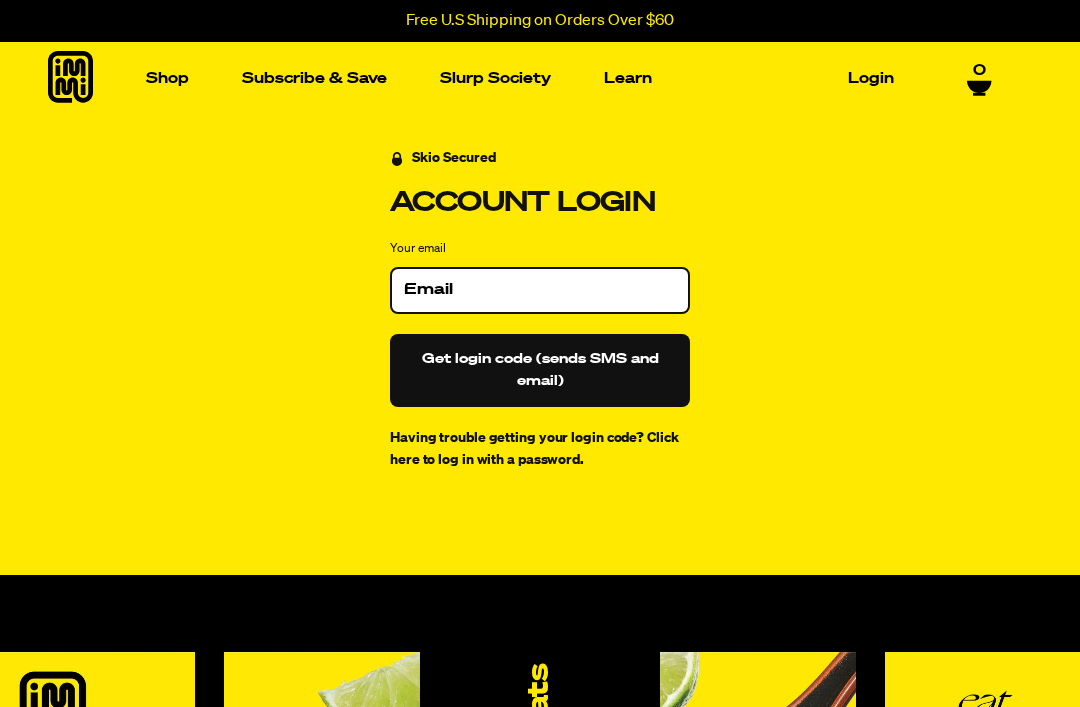 scroll, scrollTop: 0, scrollLeft: 0, axis: both 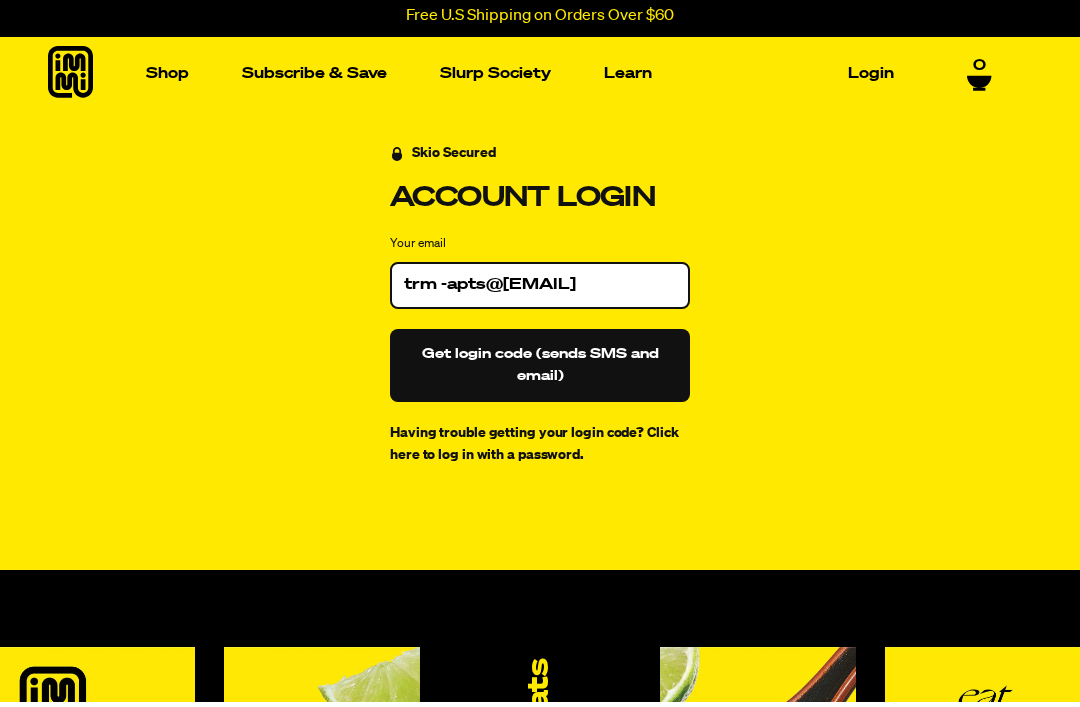 type on "trm -apts@yahoo.com" 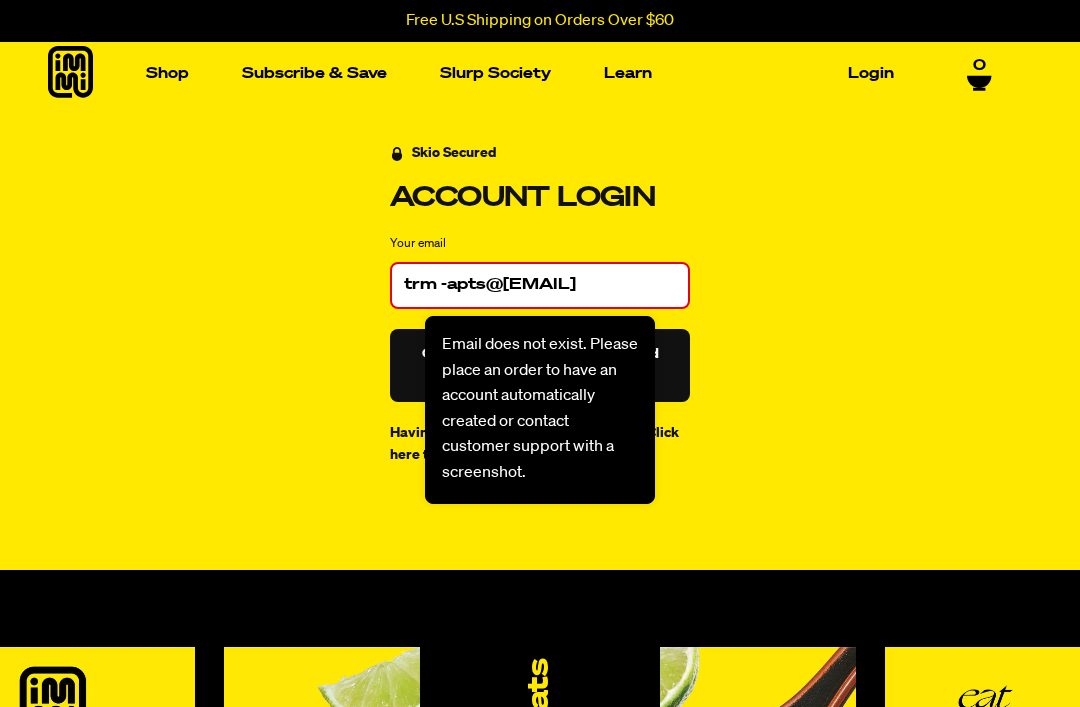 scroll, scrollTop: 0, scrollLeft: 0, axis: both 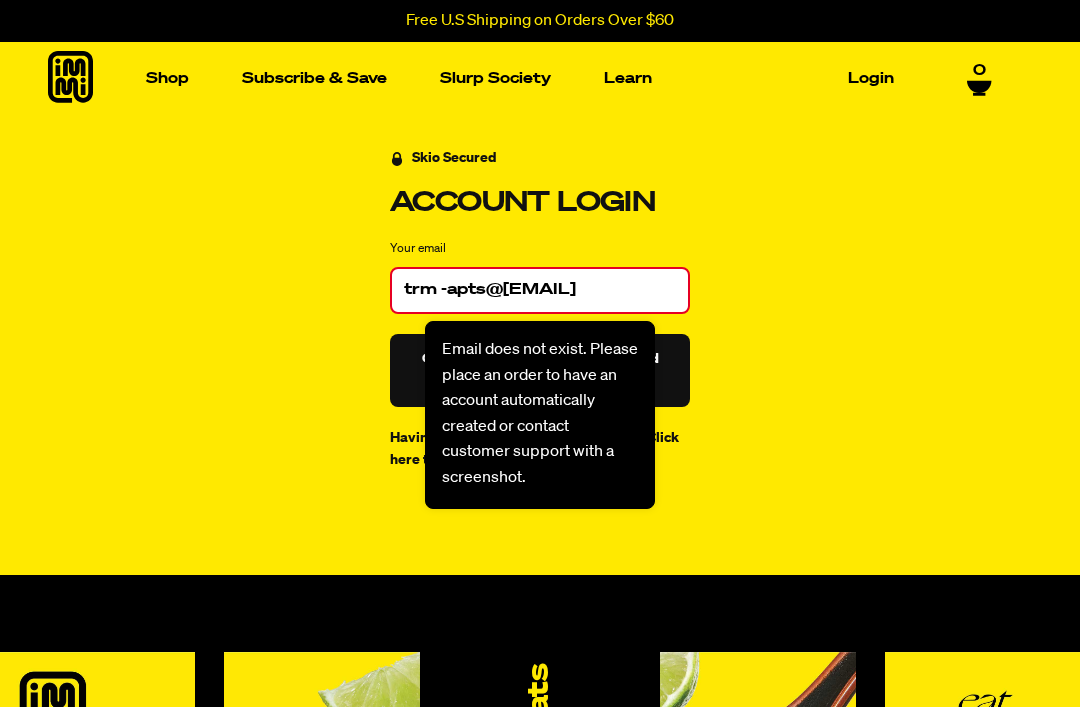 click on "Login" at bounding box center [871, 78] 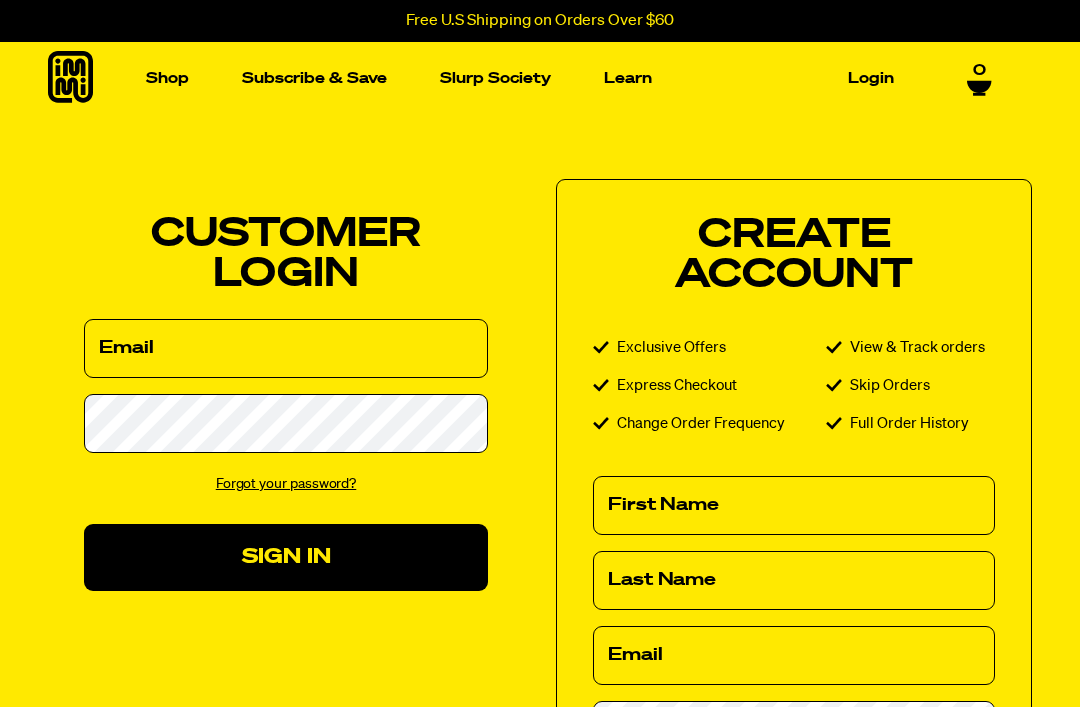 scroll, scrollTop: 0, scrollLeft: 0, axis: both 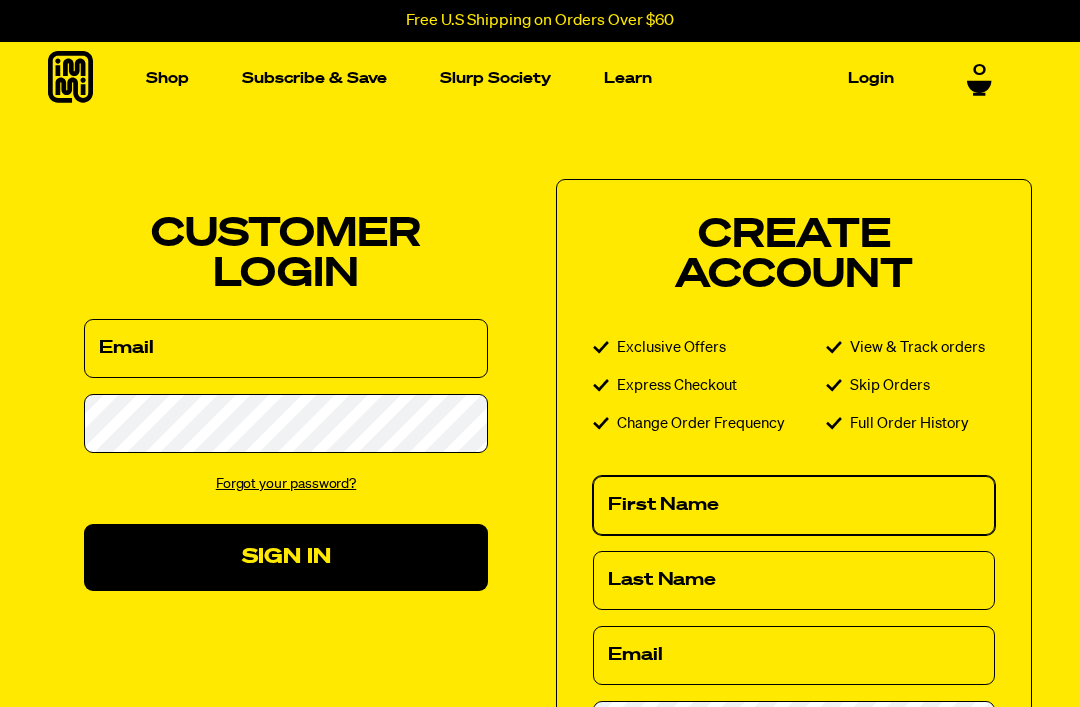 click on "First Name" at bounding box center (794, 505) 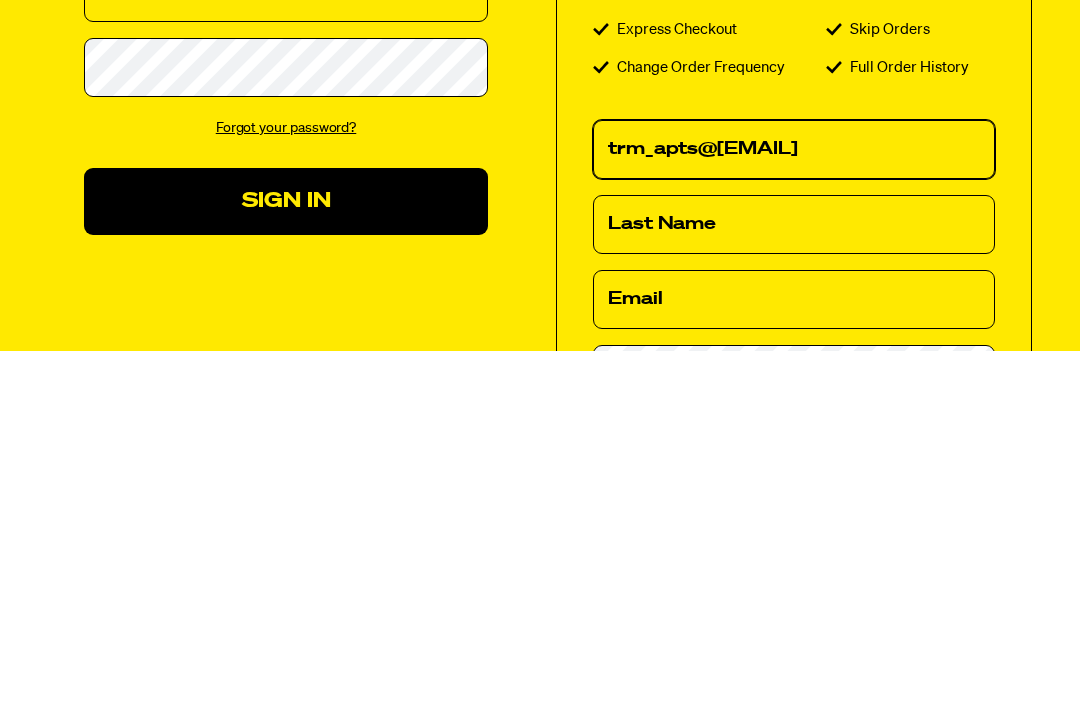 type on "trm_apts@yahoo.com" 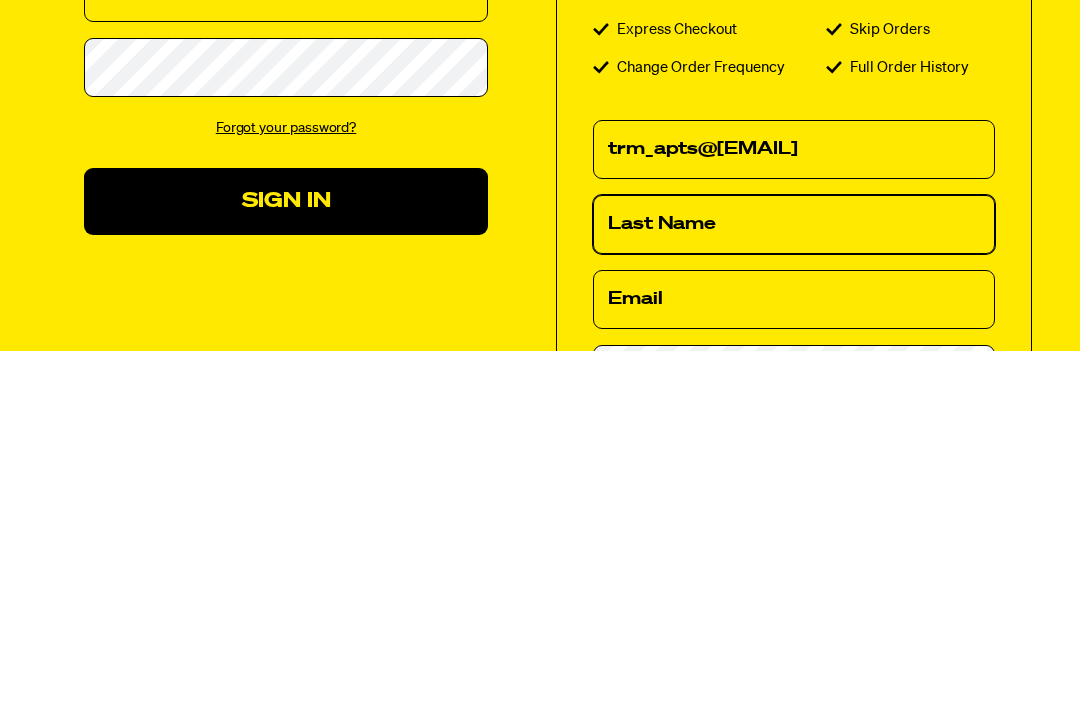 click on "Last Name" at bounding box center [794, 580] 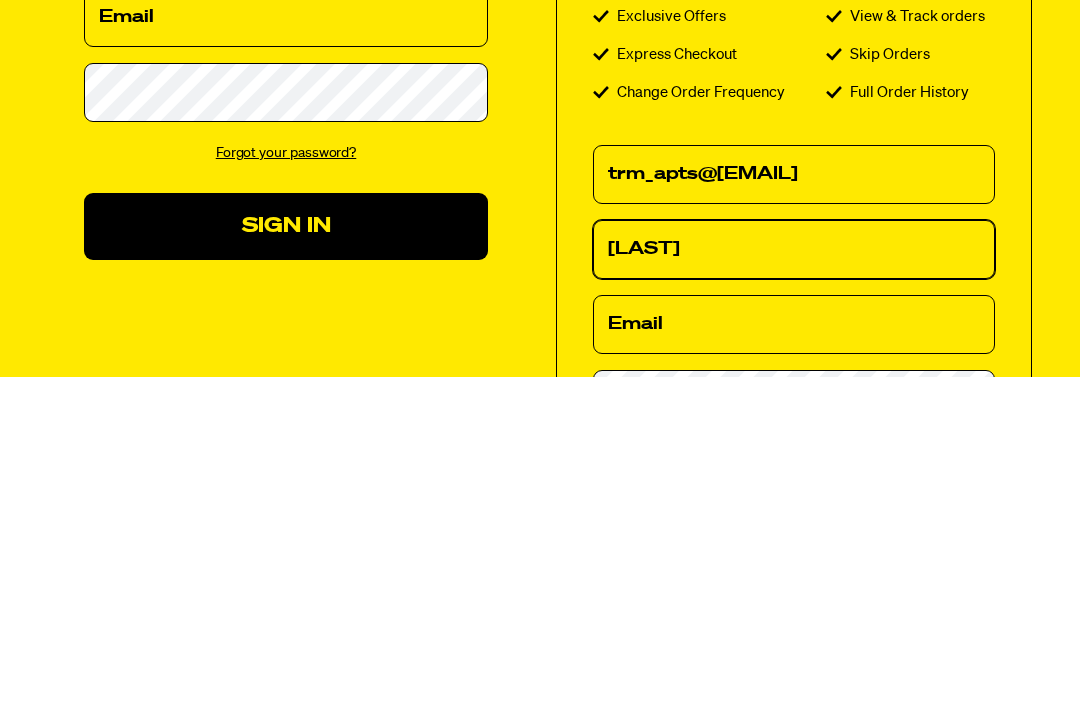 type on "Mundy" 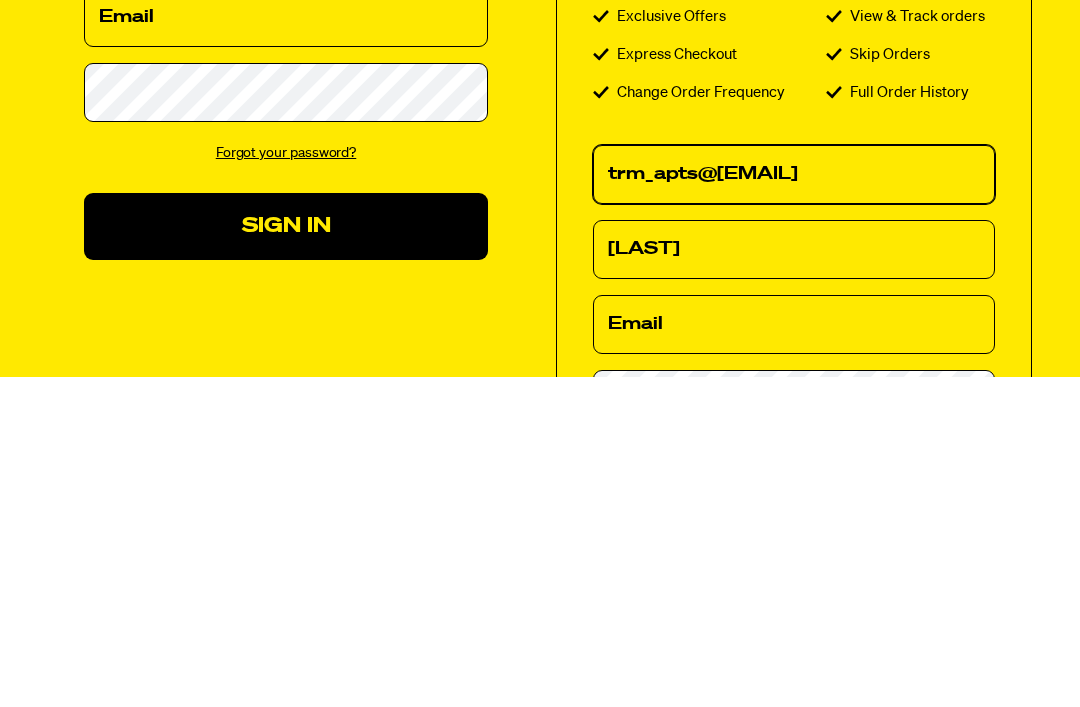 click on "trm_apts@yahoo.com" at bounding box center (794, 505) 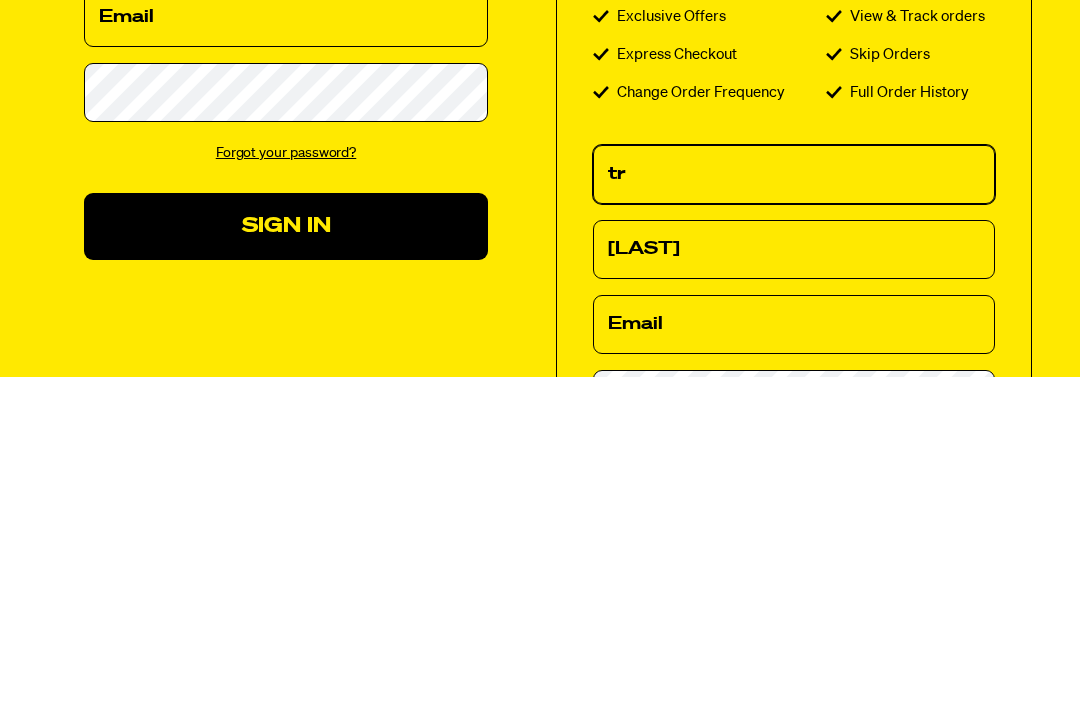 type on "t" 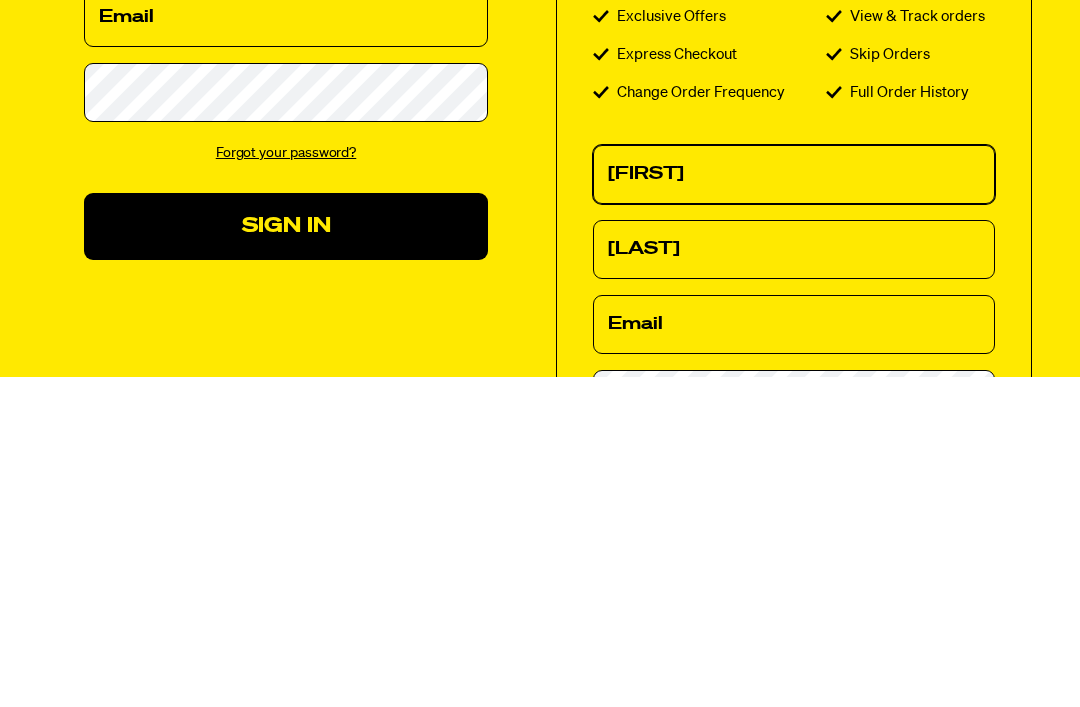 type on "Terr" 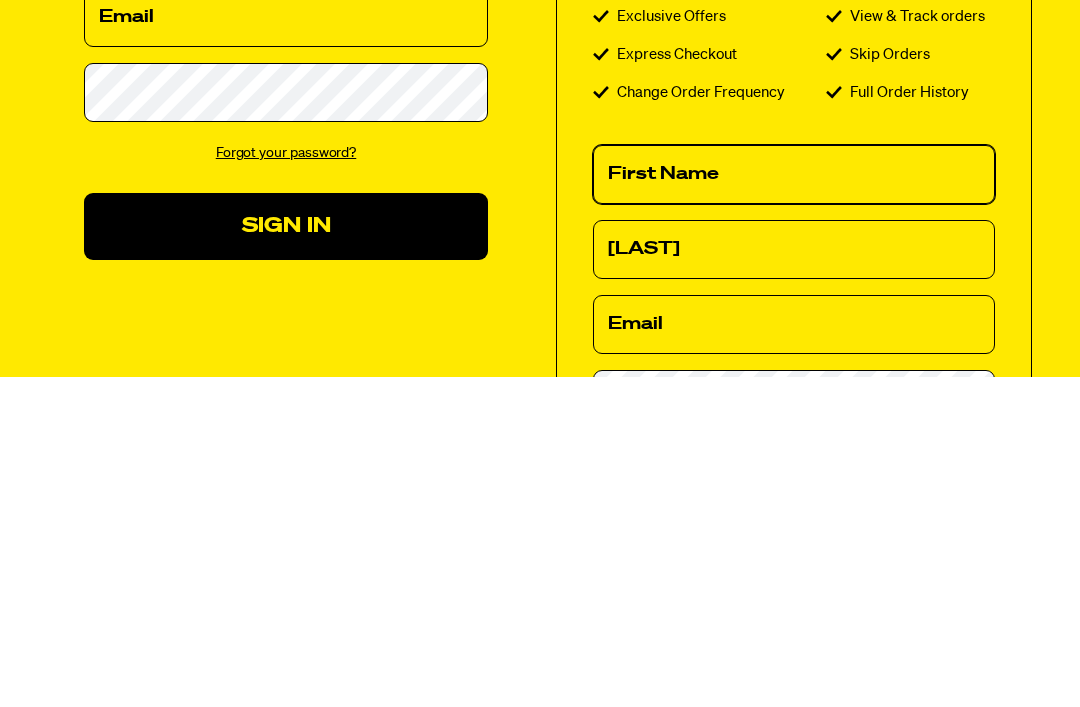 type on "Terri" 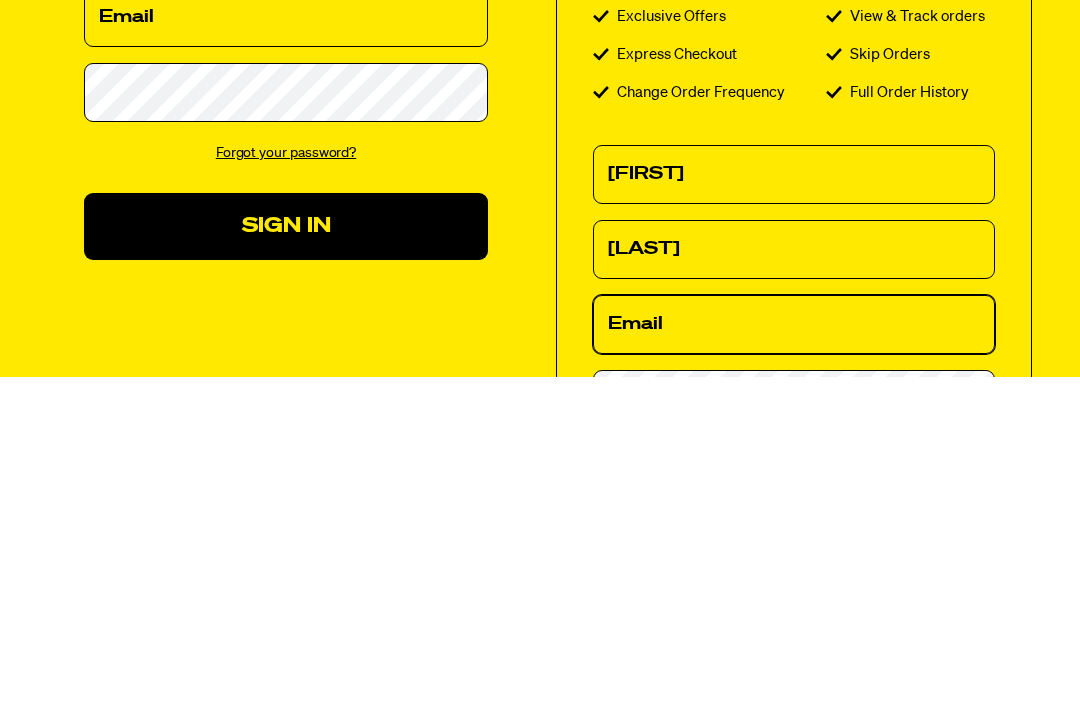 click on "Email" at bounding box center (794, 655) 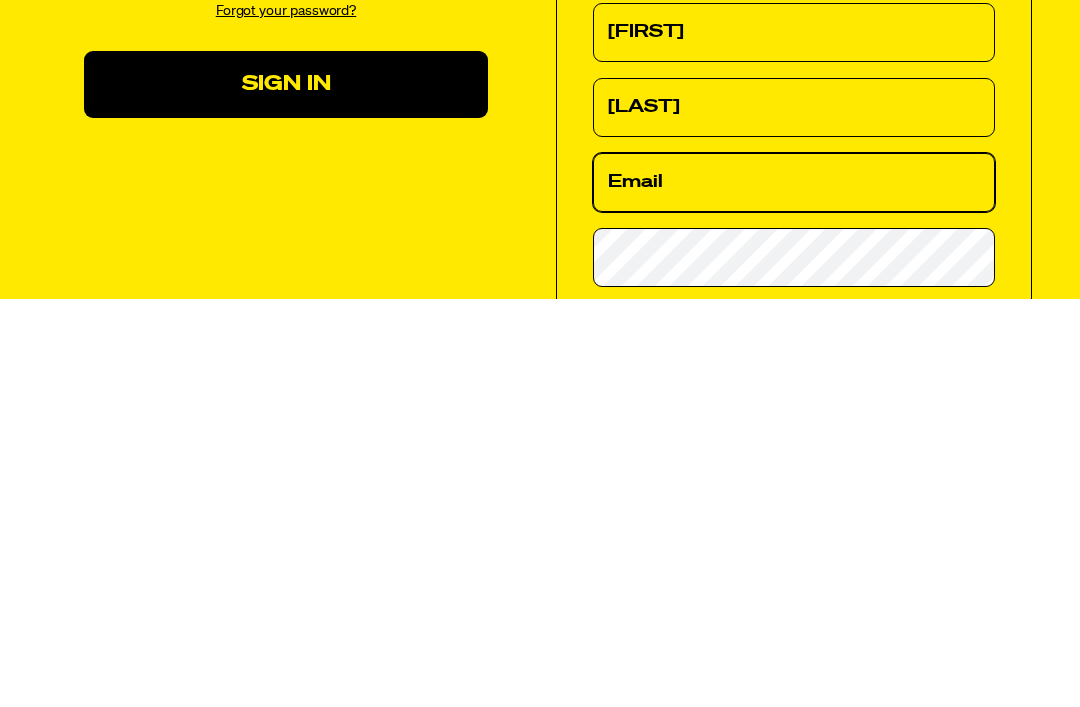 type on "trm_apts@yahoo.com" 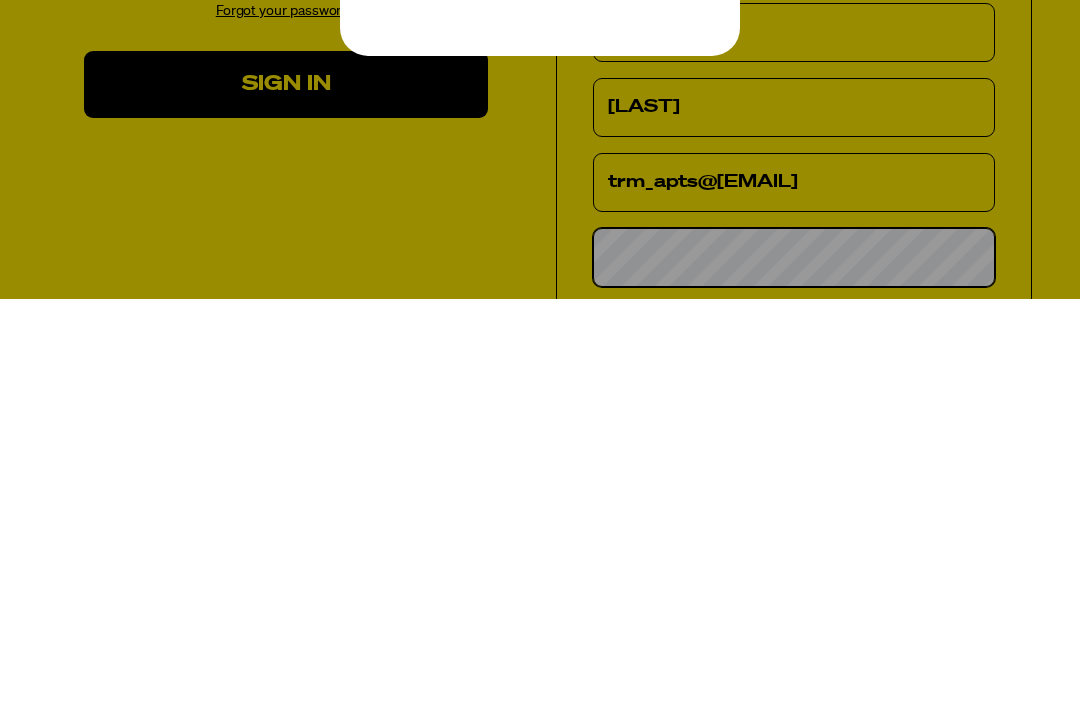 scroll, scrollTop: 0, scrollLeft: 0, axis: both 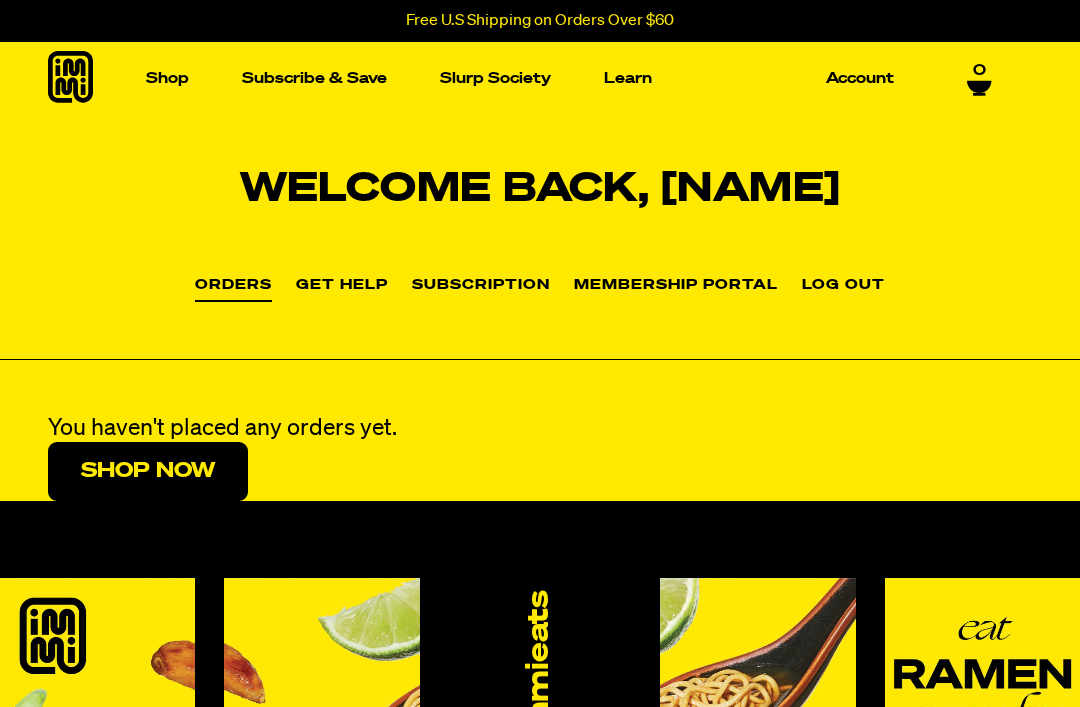 click on "Membership Portal" at bounding box center (676, 286) 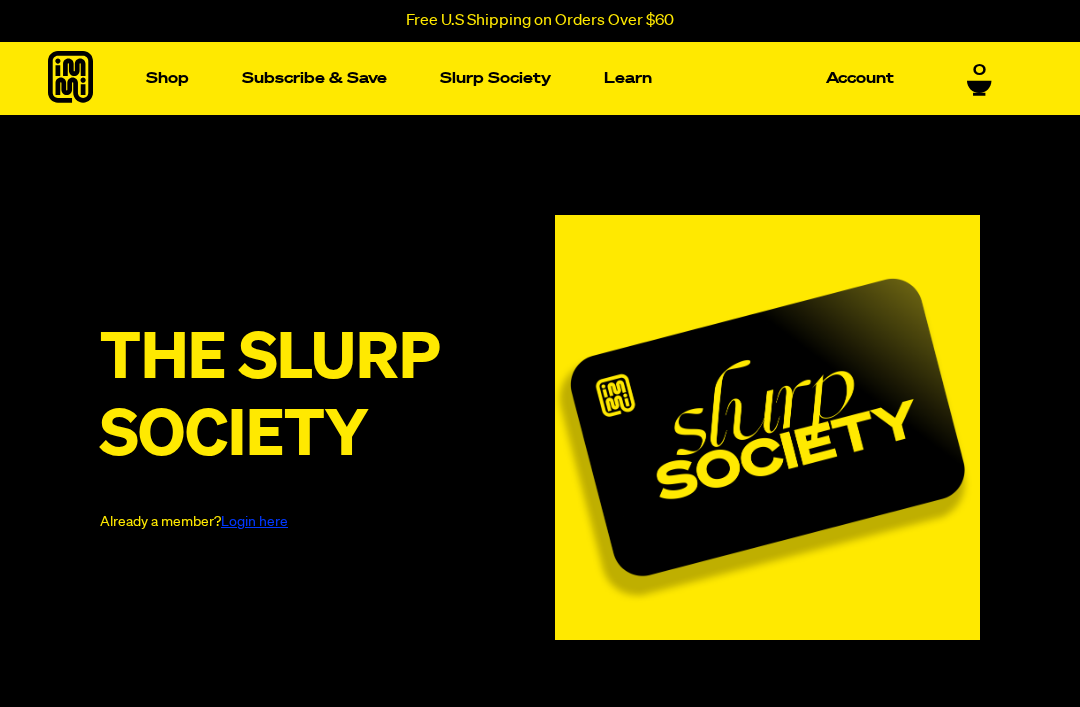 scroll, scrollTop: 0, scrollLeft: 0, axis: both 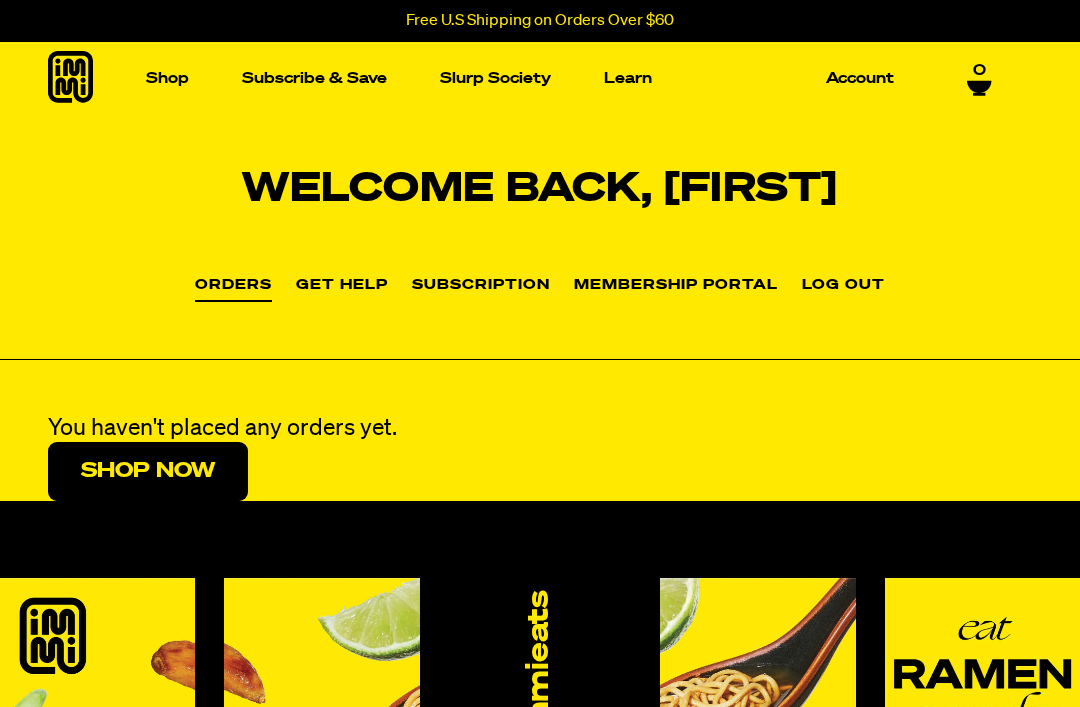 click on "Subscription" at bounding box center (481, 286) 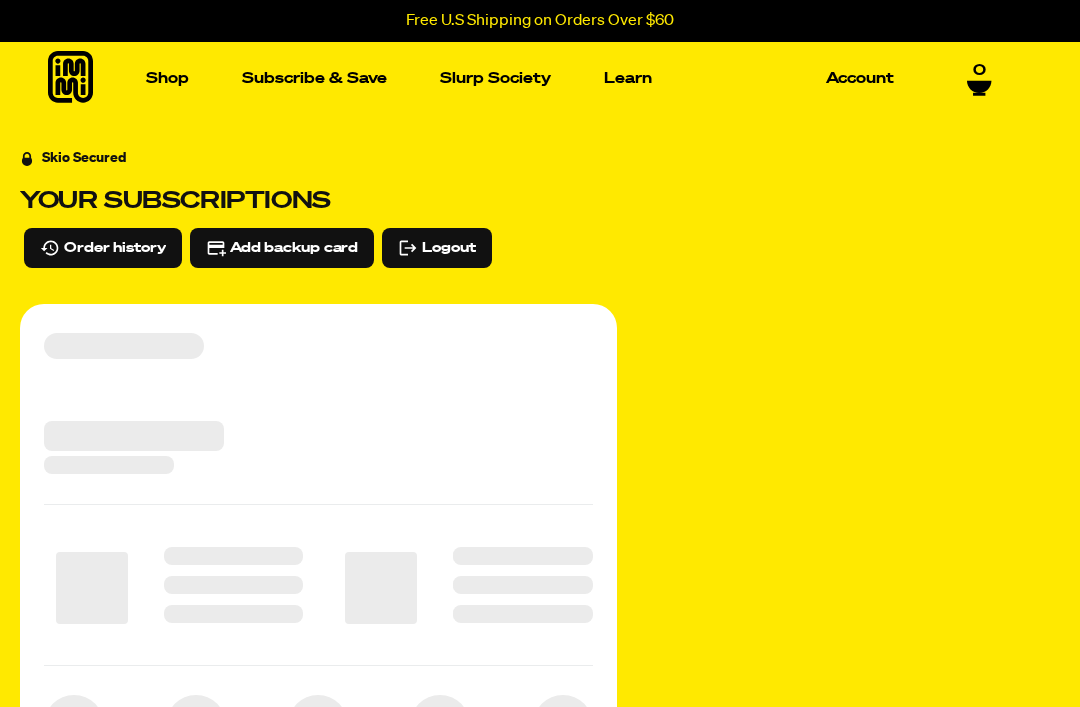 scroll, scrollTop: 0, scrollLeft: 0, axis: both 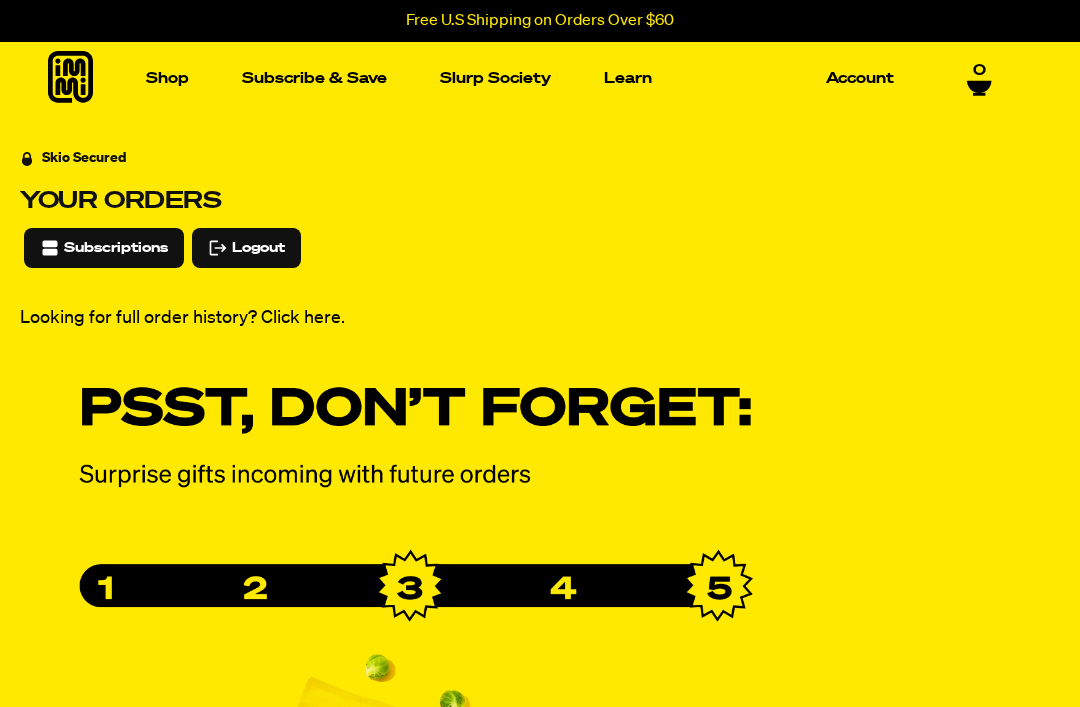 click on "Looking for full order history? Click here." at bounding box center [318, 318] 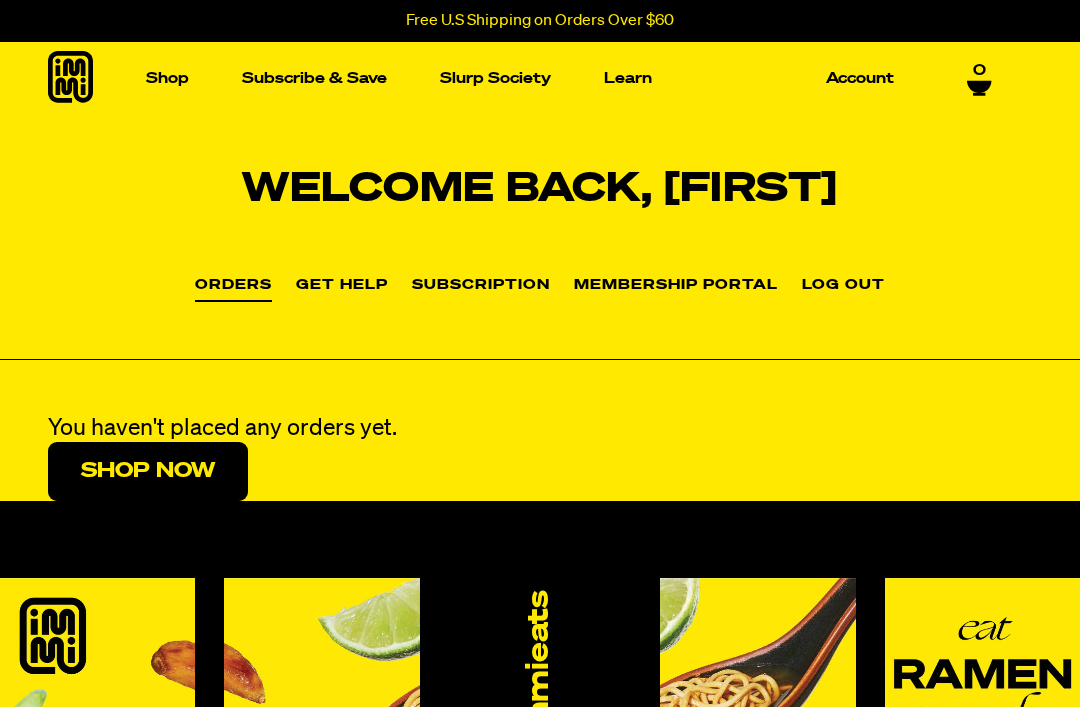 scroll, scrollTop: 0, scrollLeft: 0, axis: both 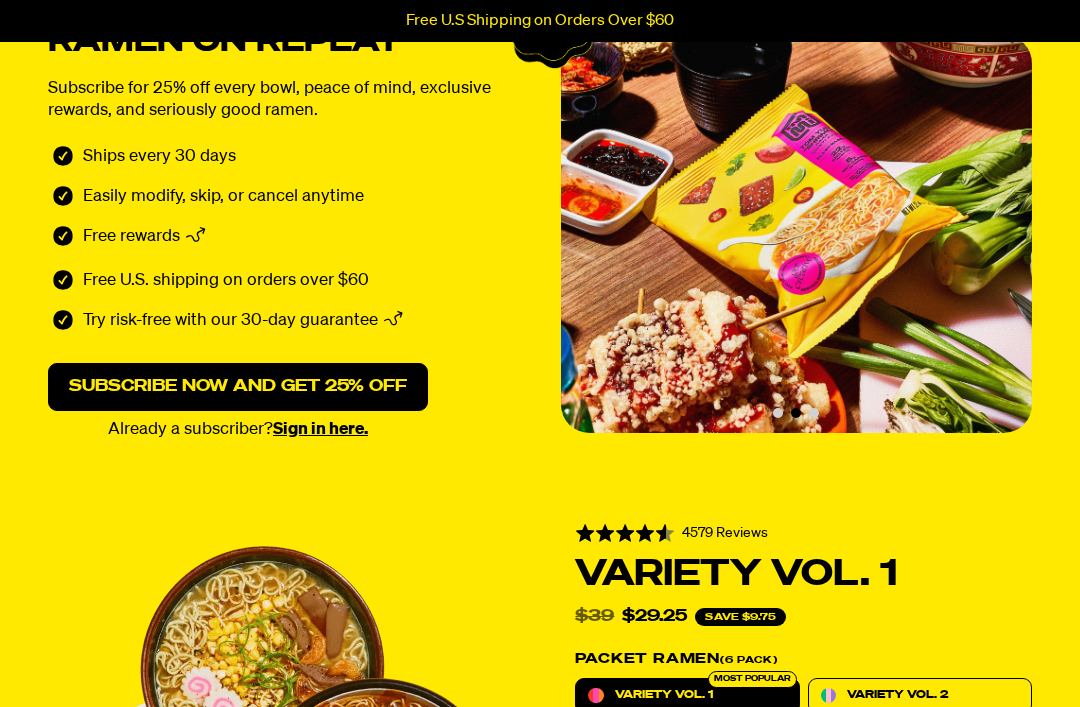 click on "Subscribe now and get 25% off" at bounding box center (238, 387) 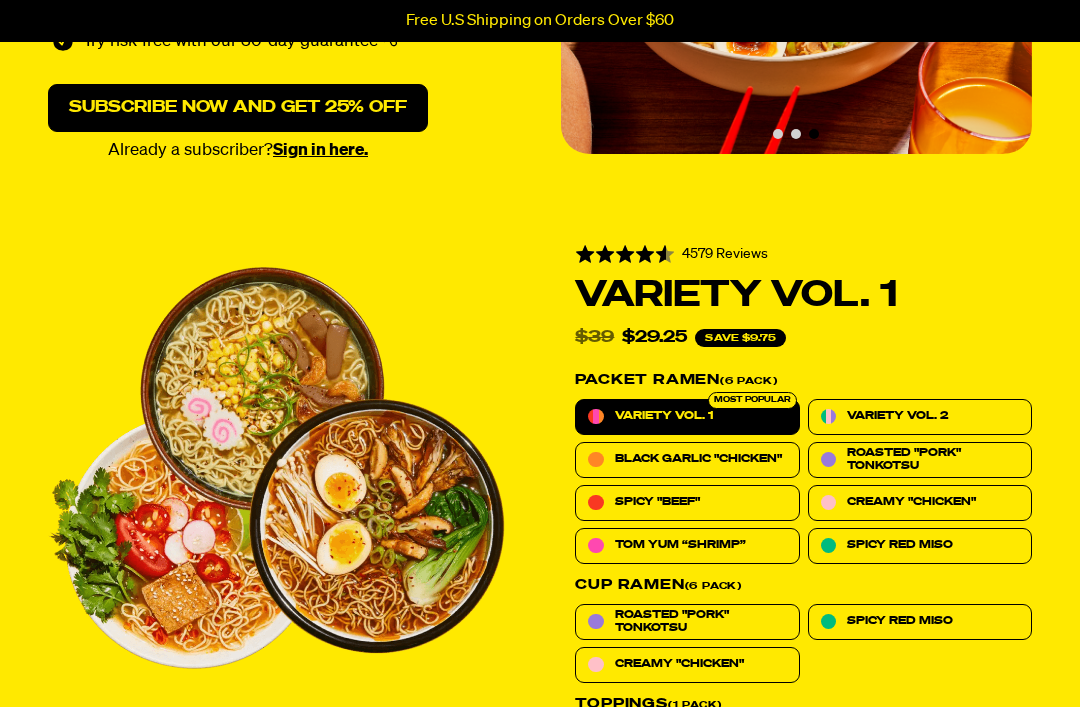 scroll, scrollTop: 457, scrollLeft: 0, axis: vertical 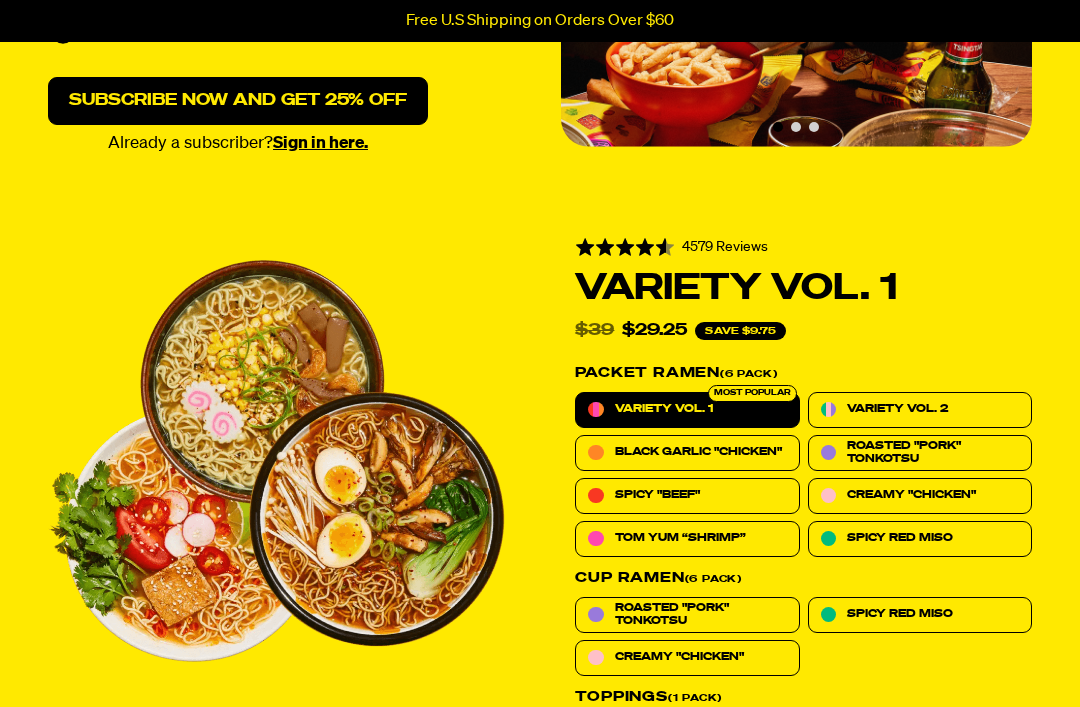click on "Variety Vol. 1" at bounding box center (664, 410) 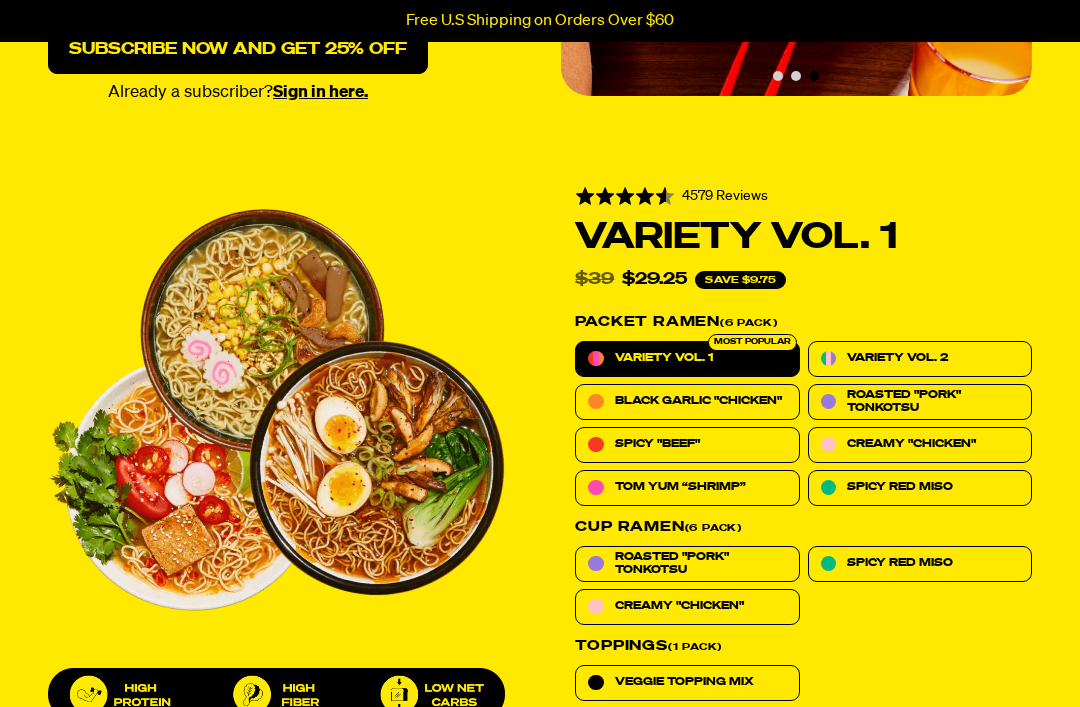 scroll, scrollTop: 509, scrollLeft: 0, axis: vertical 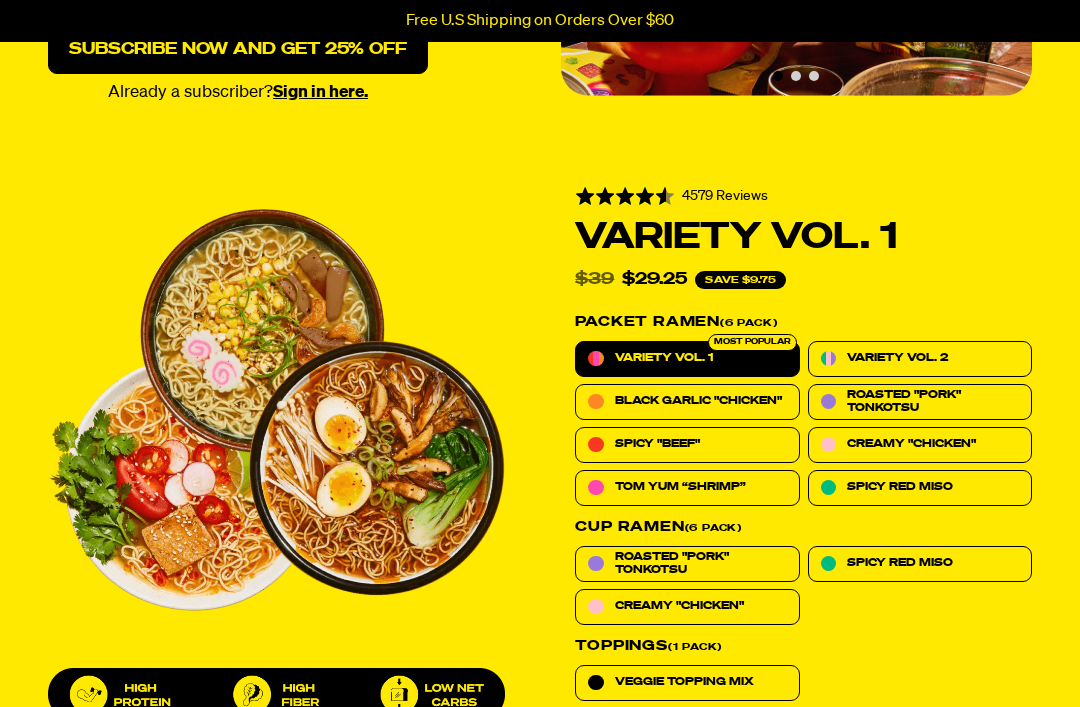 click on "Most Popular" at bounding box center (752, 342) 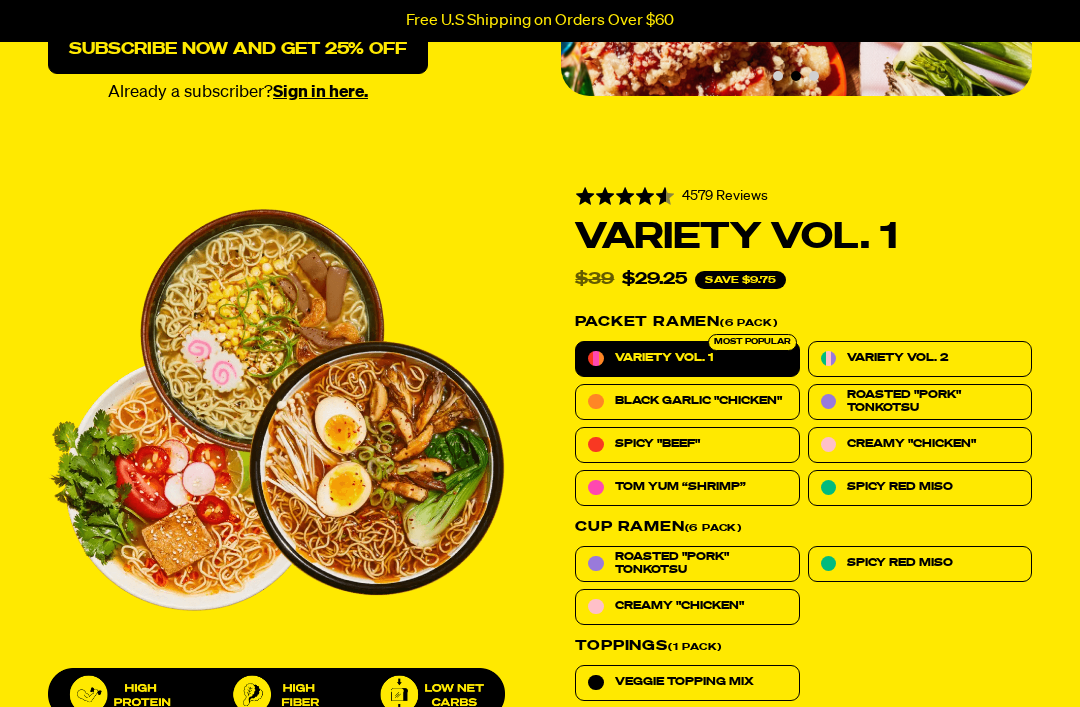 click on "Tom Yum “Shrimp”" at bounding box center [680, 487] 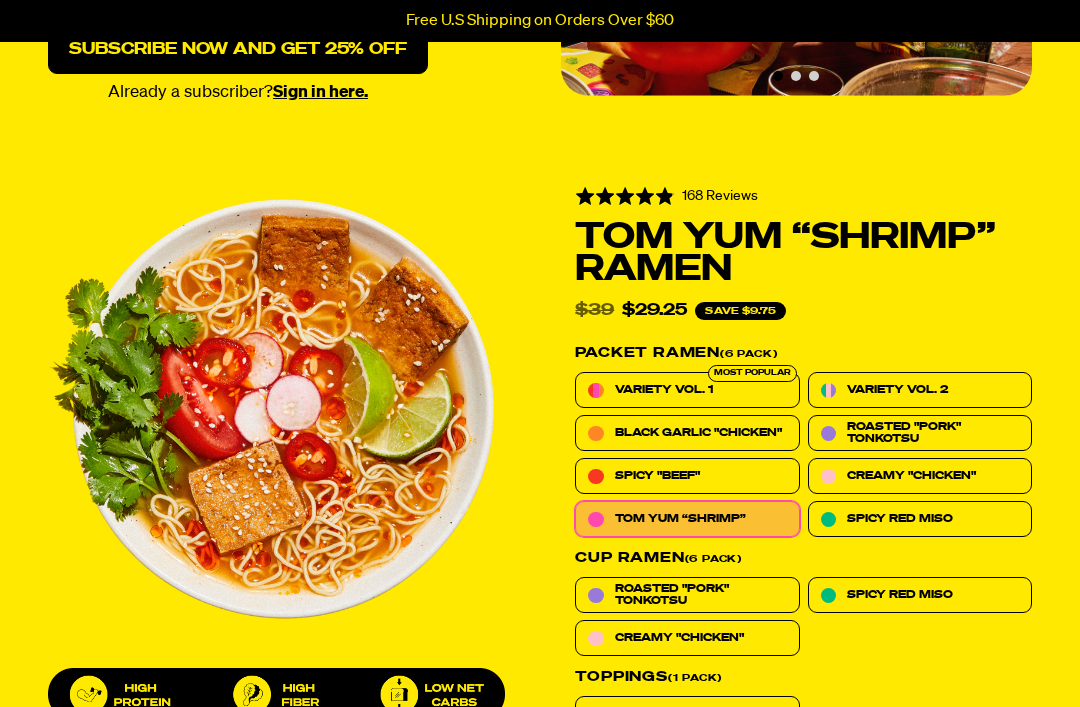 click on "Variety Vol. 1" at bounding box center [664, 390] 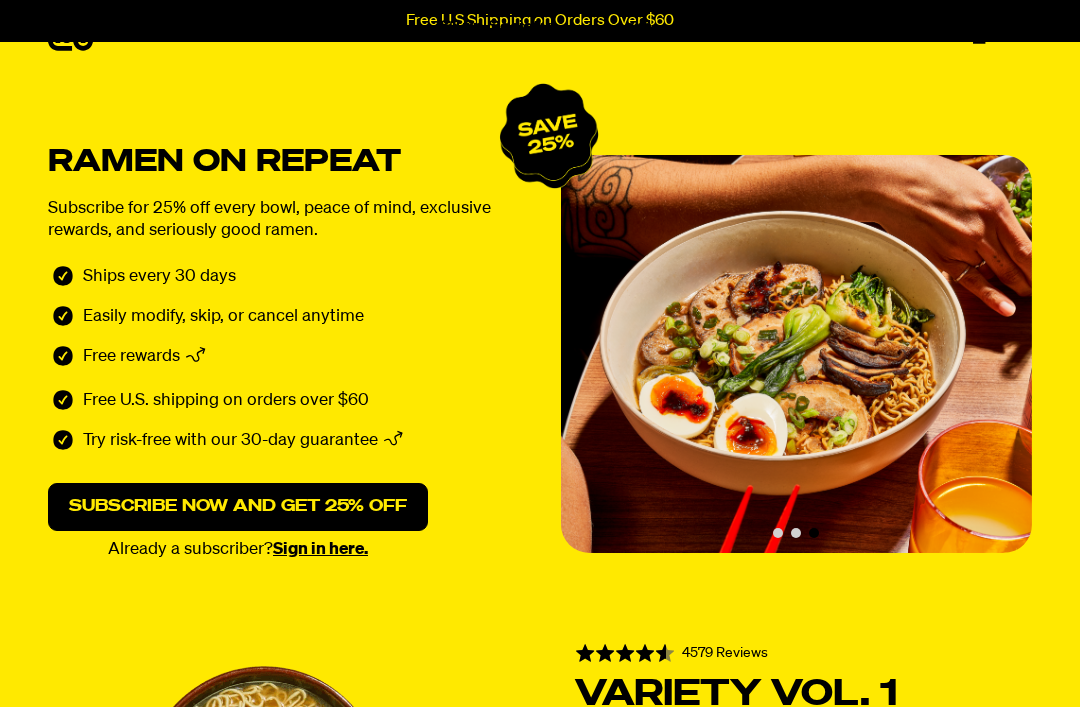 scroll, scrollTop: 0, scrollLeft: 0, axis: both 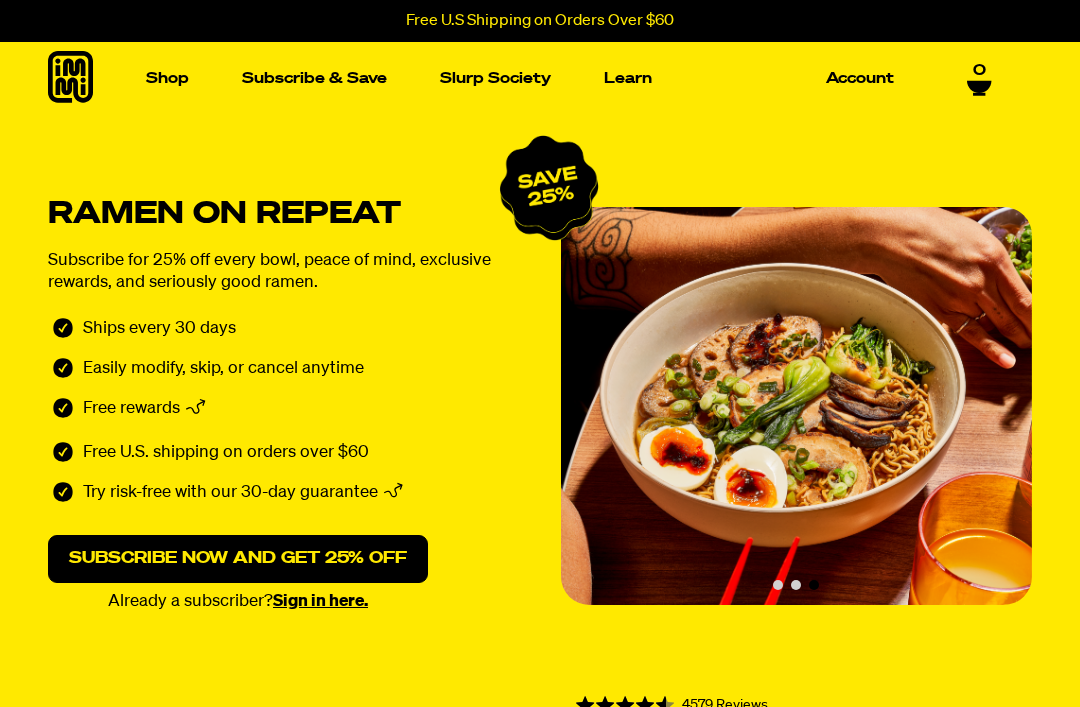 click at bounding box center [139, 254] 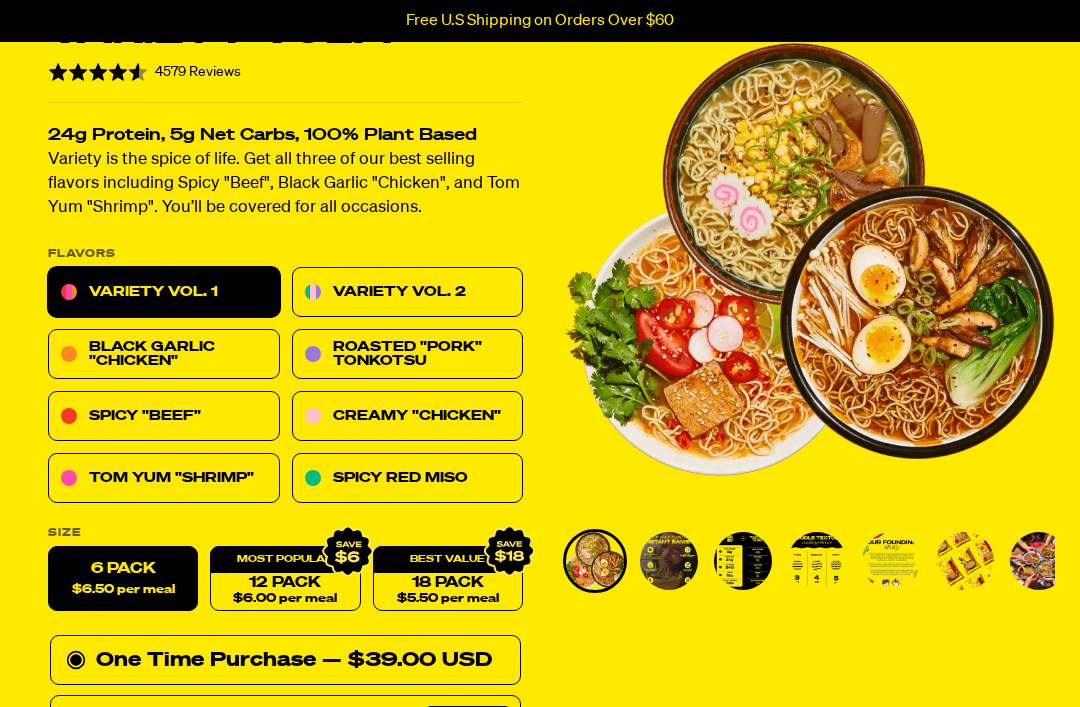 scroll, scrollTop: 125, scrollLeft: 0, axis: vertical 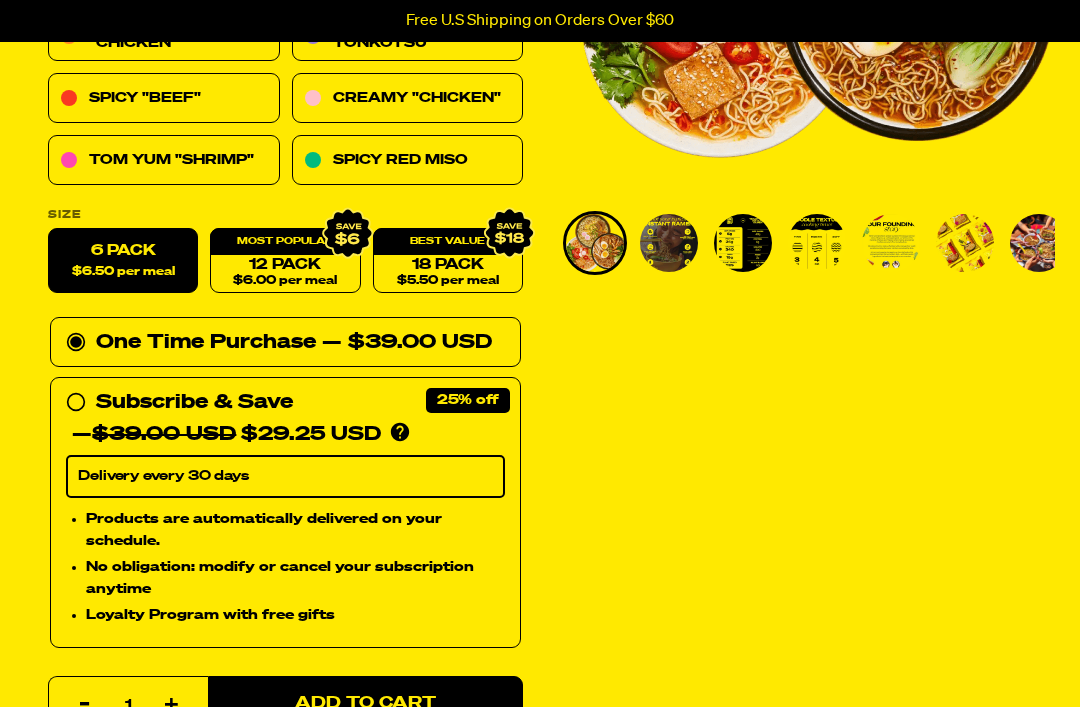 click on "Subscribe & Save  25%
—  $39.00 USD $29.25 USD
You'll receive your selected flavor and pack size every month at a discounted price.  Create an account to manage your subscription including: skipping, changing delivery frequency, or canceling.
Delivery every 30 days
Products are automatically delivered on your schedule.
No obligation: modify or cancel your subscription anytime
Loyalty Program with free gifts" at bounding box center [72, 387] 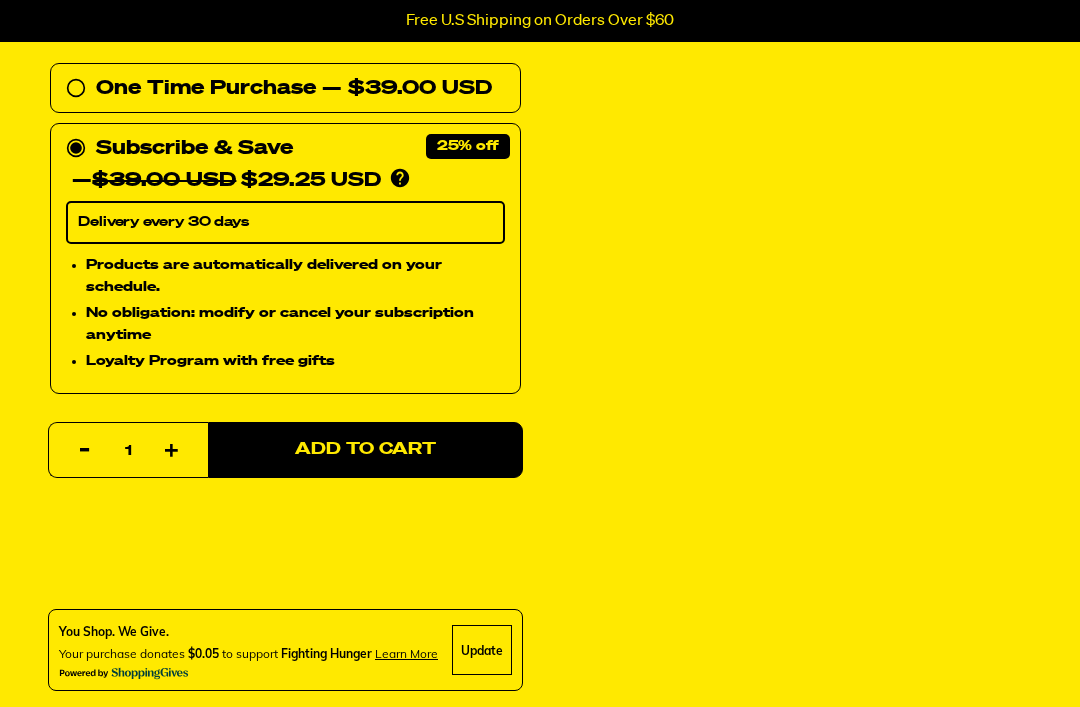 scroll, scrollTop: 695, scrollLeft: 0, axis: vertical 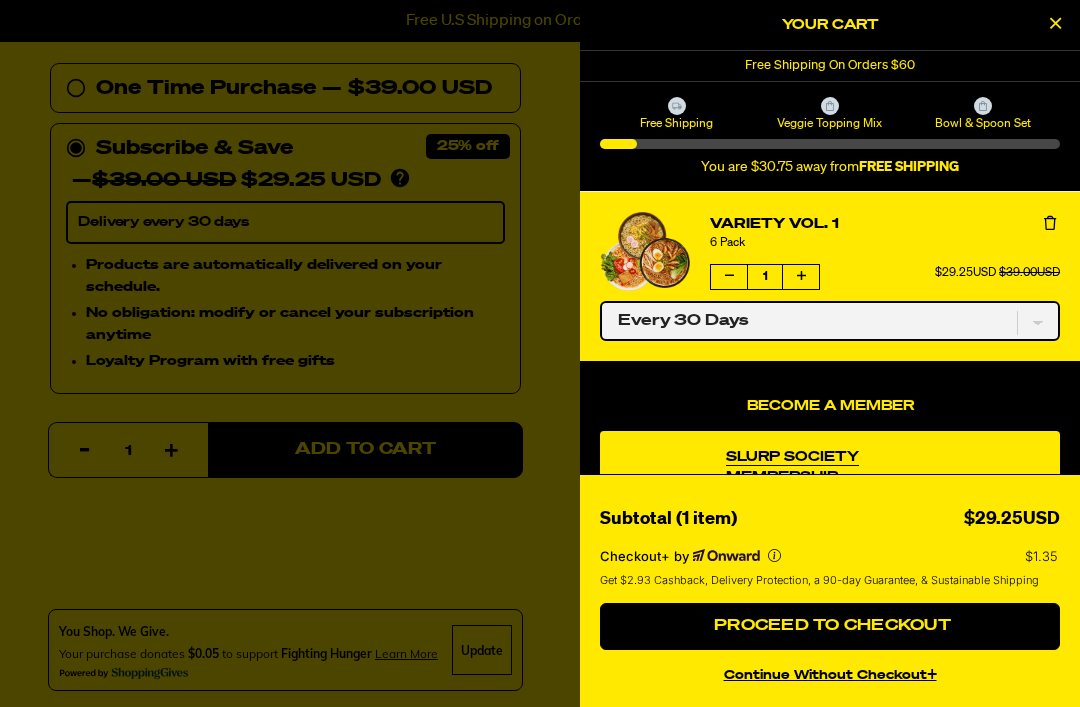 click on "One-time only   Every 30 Days" at bounding box center [830, 321] 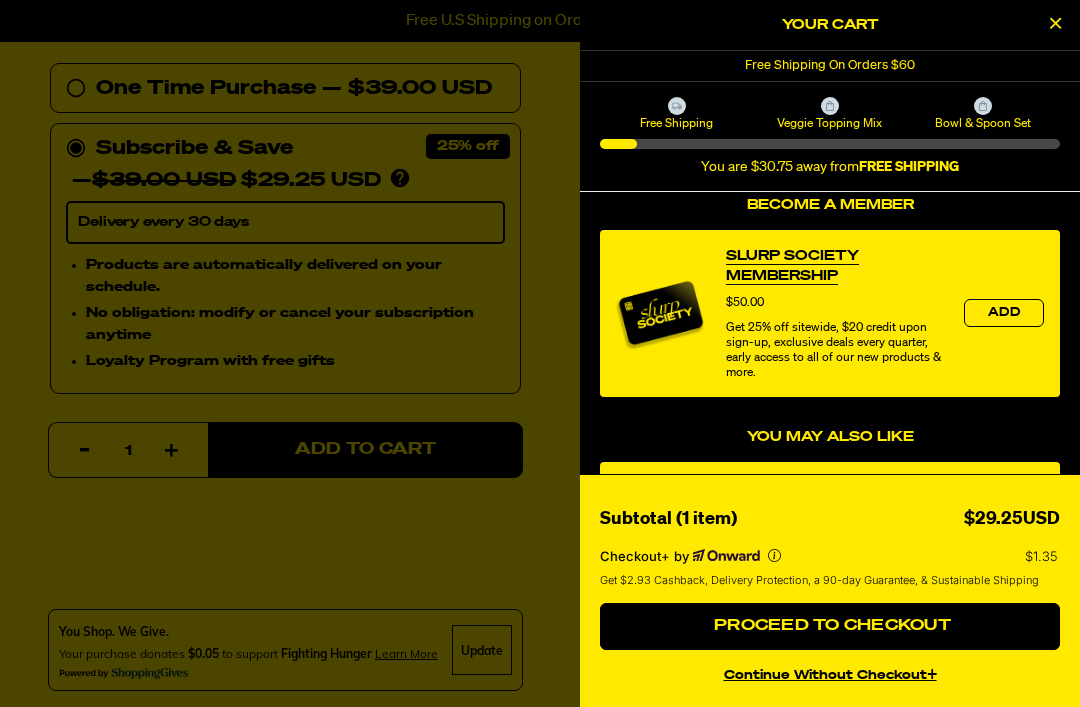 scroll, scrollTop: 200, scrollLeft: 0, axis: vertical 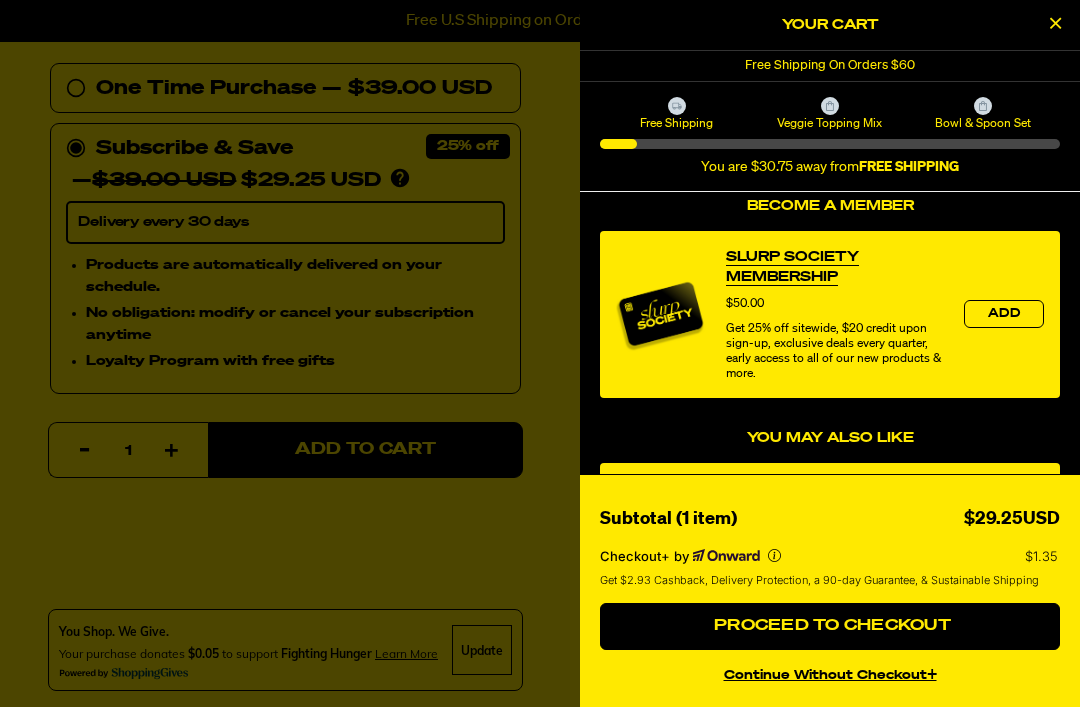 click on "Add" at bounding box center [1004, 314] 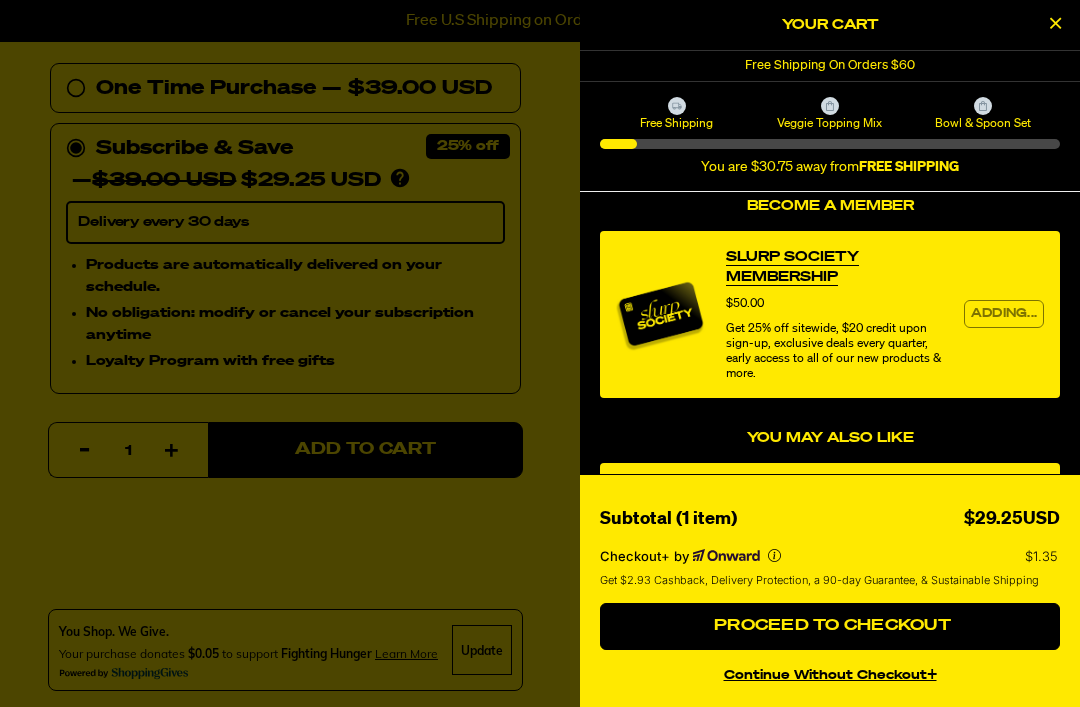 scroll, scrollTop: 0, scrollLeft: 0, axis: both 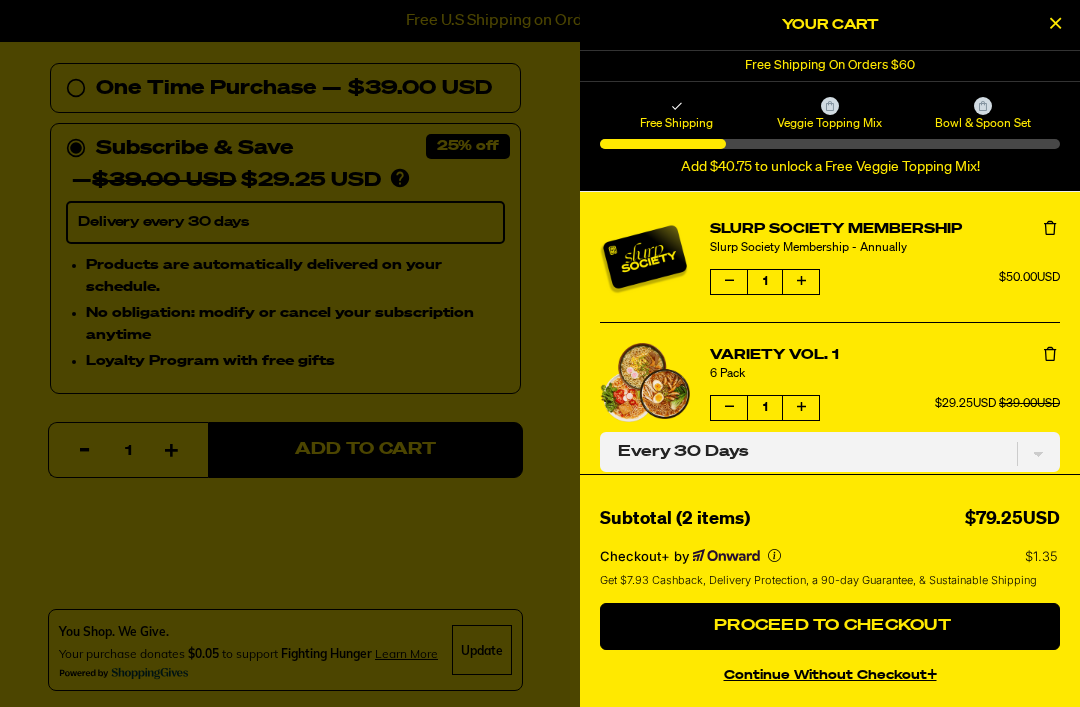 click at bounding box center [1050, 228] 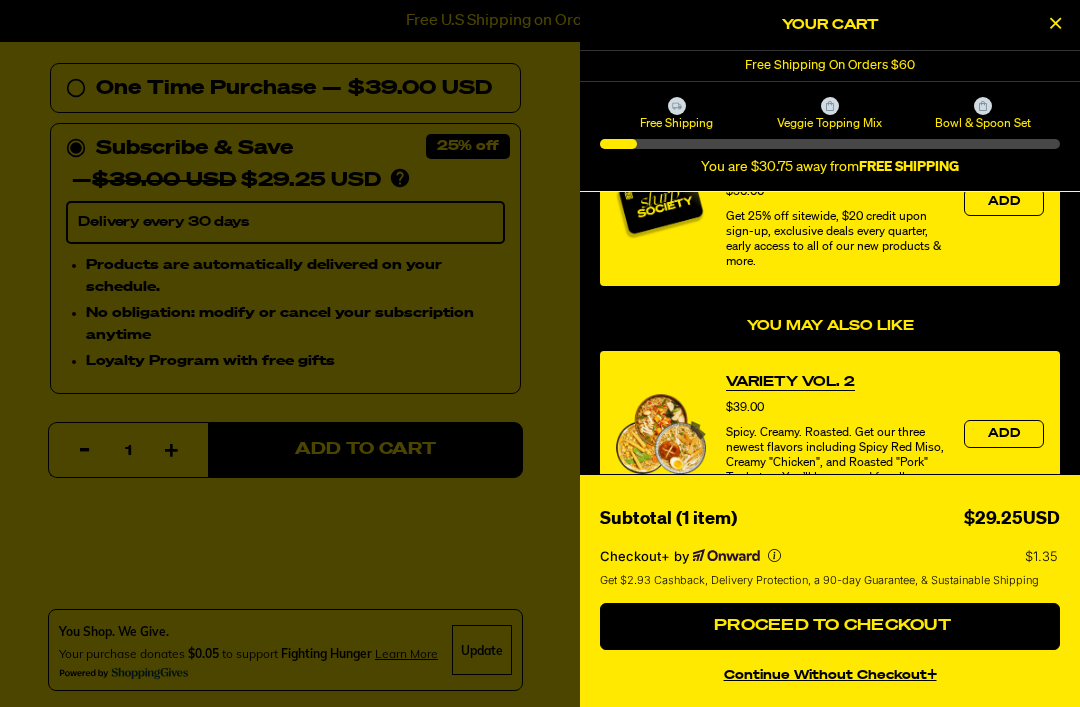 scroll, scrollTop: 310, scrollLeft: 0, axis: vertical 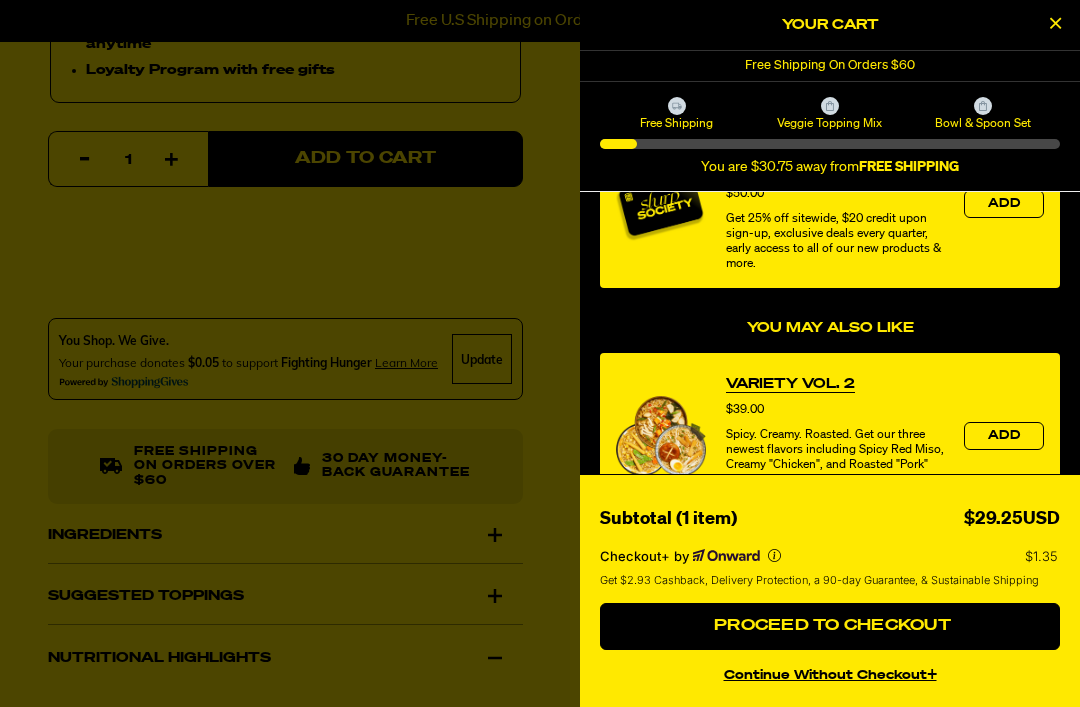 click on "continue without Checkout+" at bounding box center (830, 672) 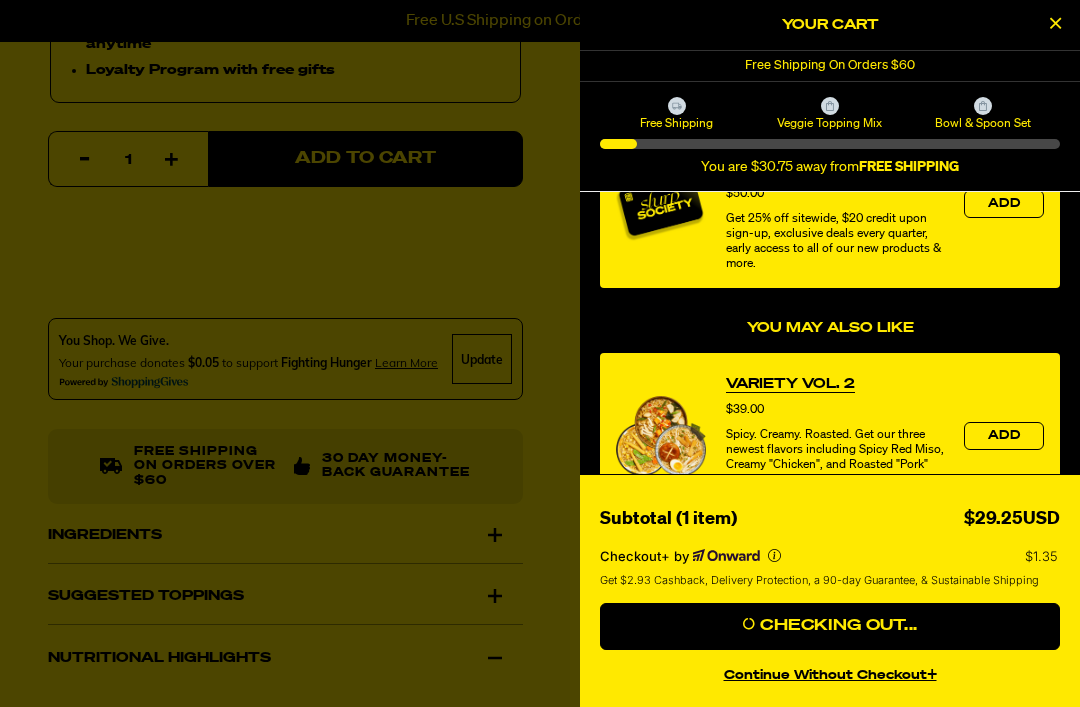 scroll, scrollTop: 1050, scrollLeft: 0, axis: vertical 